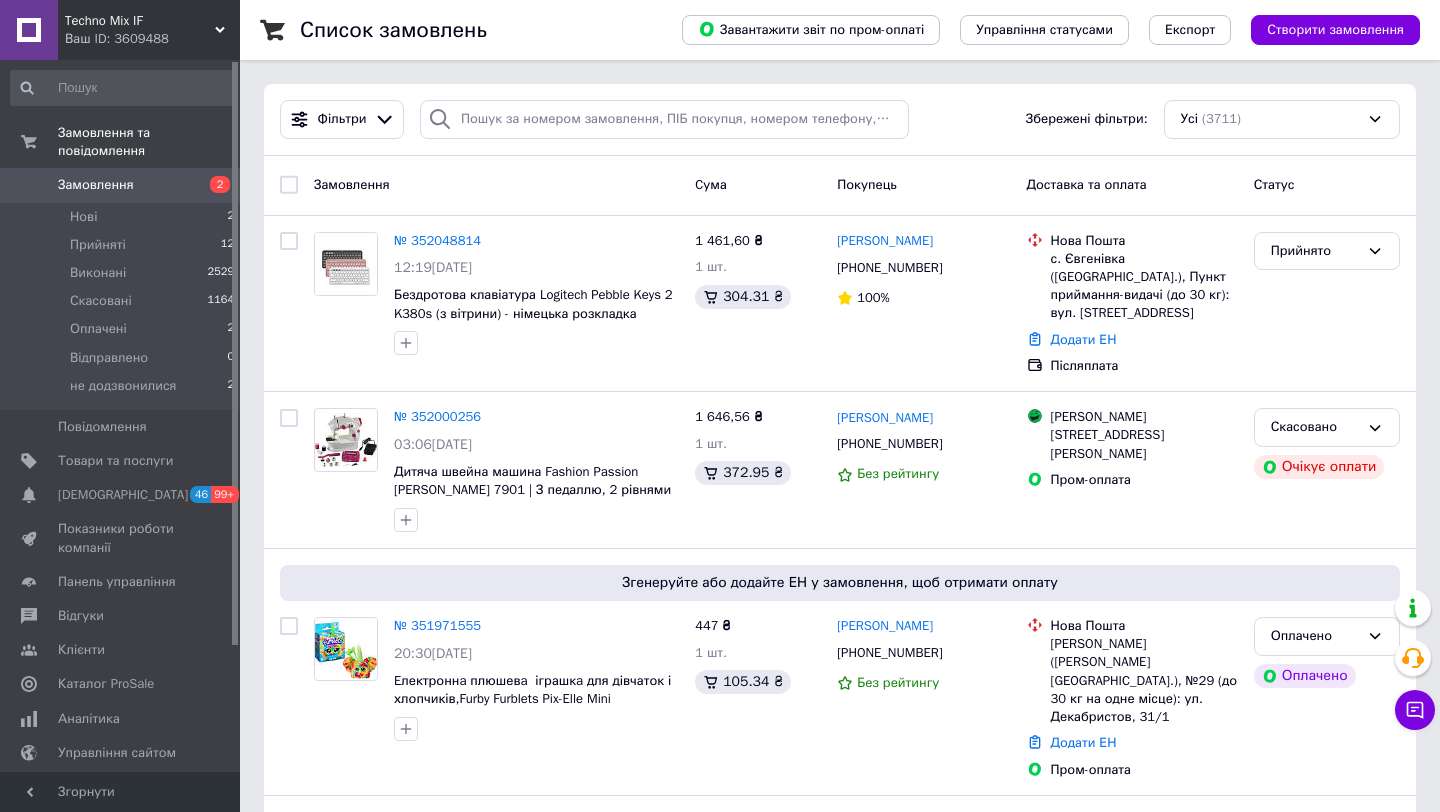 scroll, scrollTop: 90, scrollLeft: 0, axis: vertical 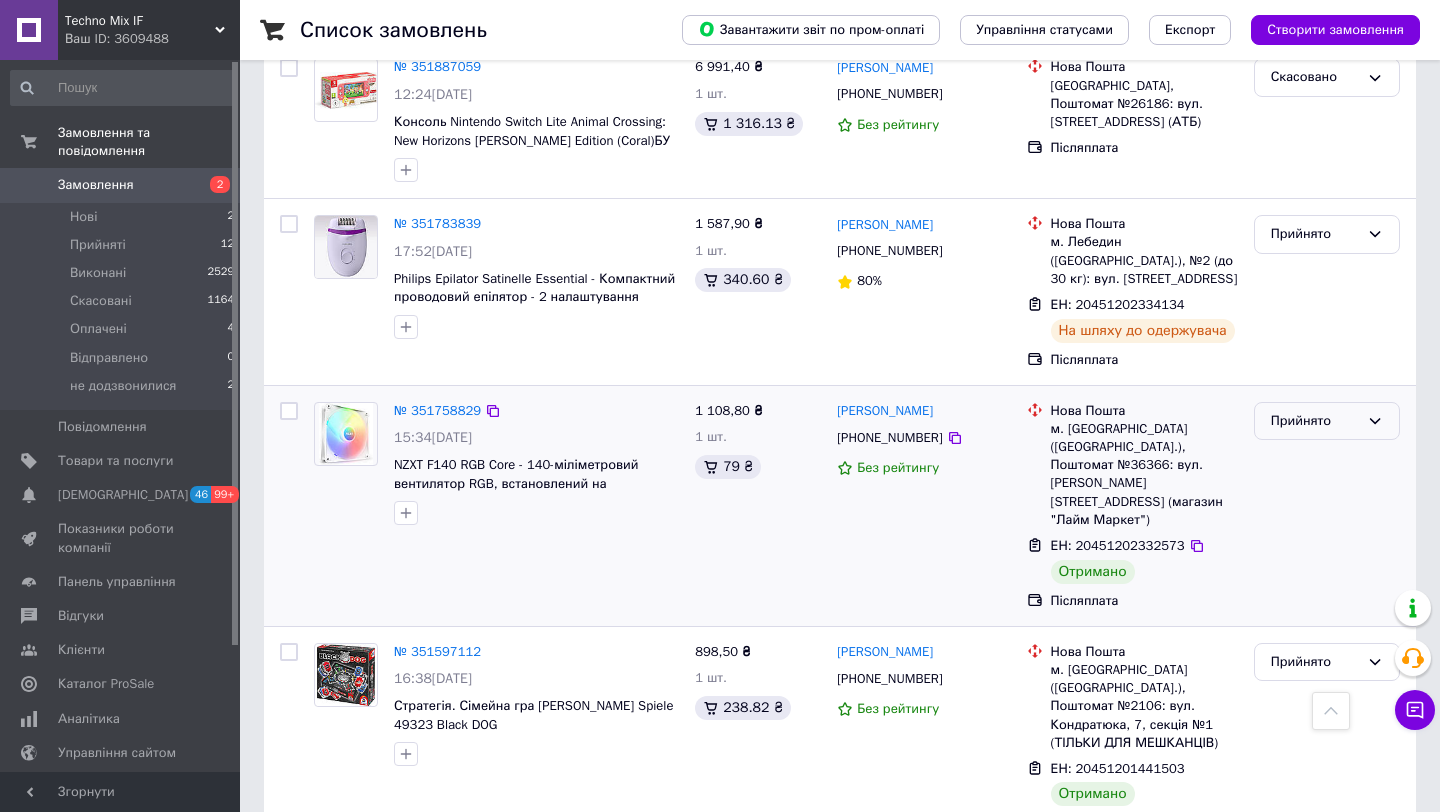 click 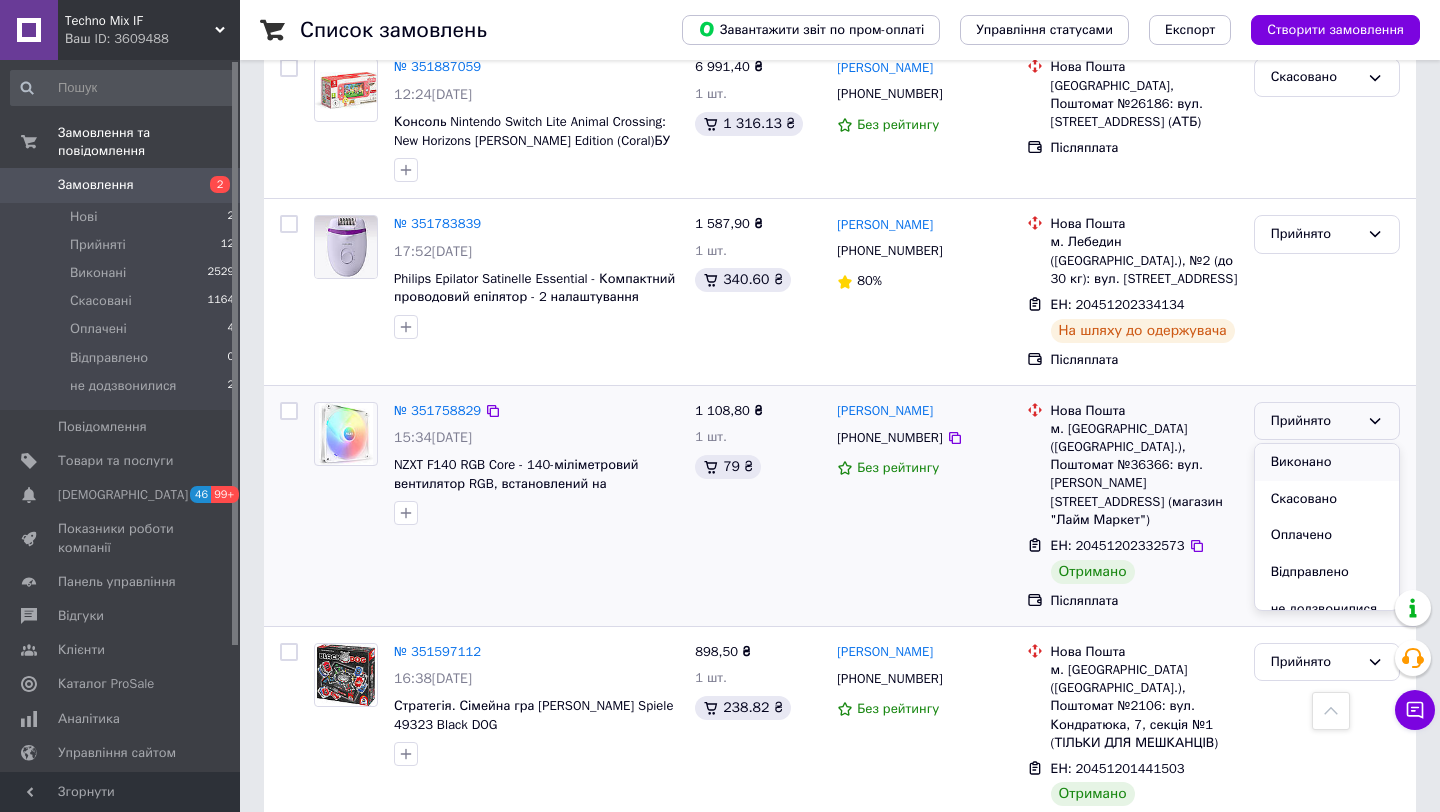 click on "Виконано" at bounding box center [1327, 462] 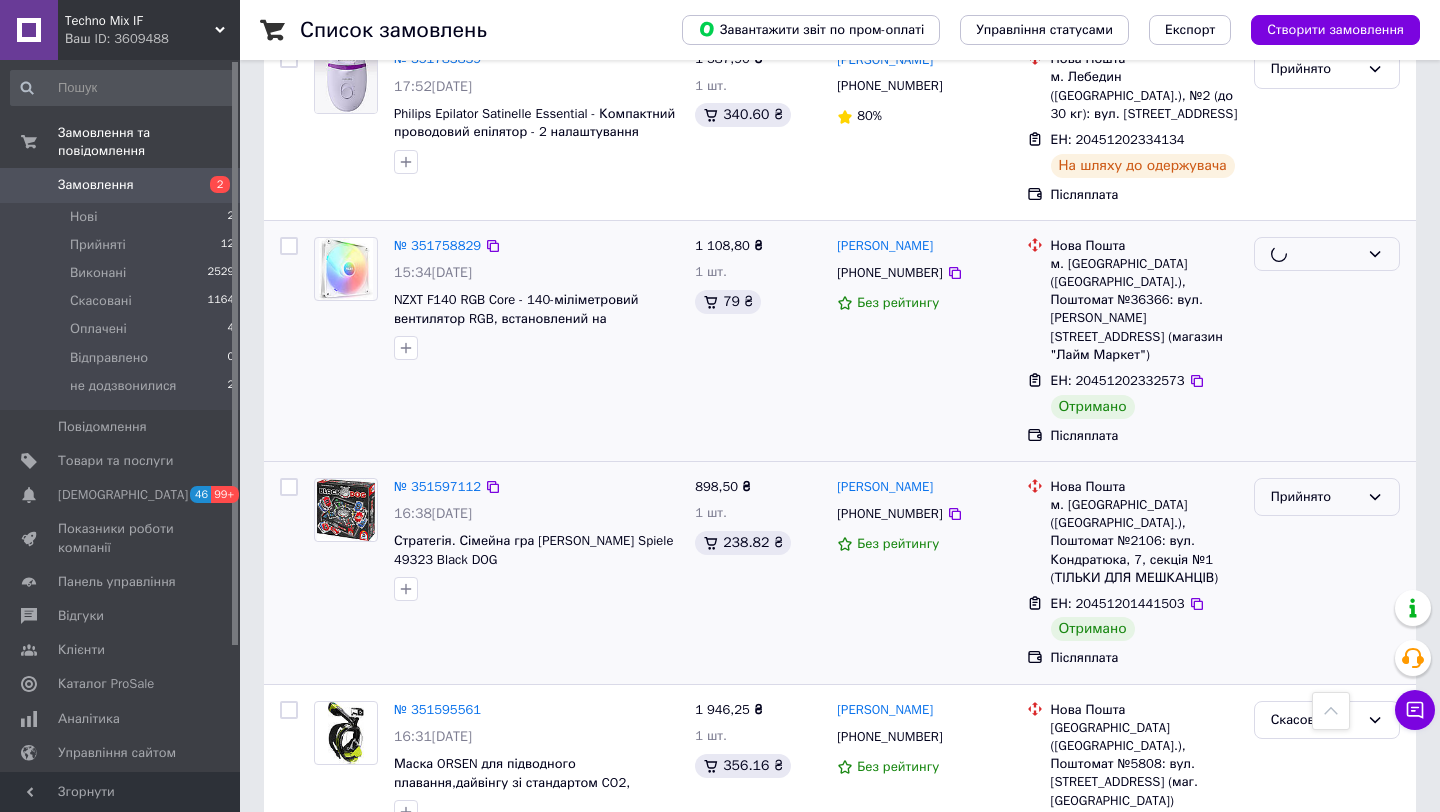 scroll, scrollTop: 1853, scrollLeft: 0, axis: vertical 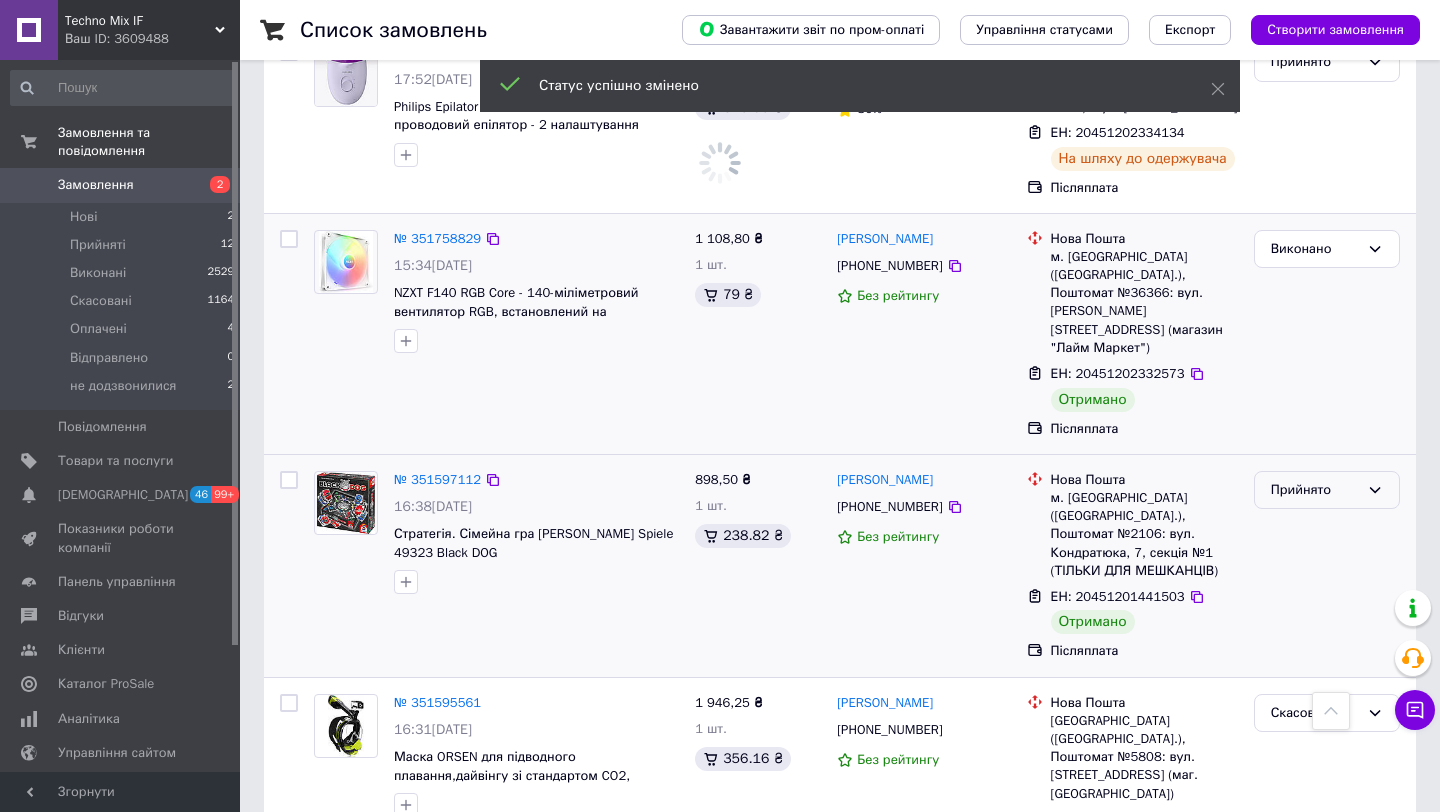click 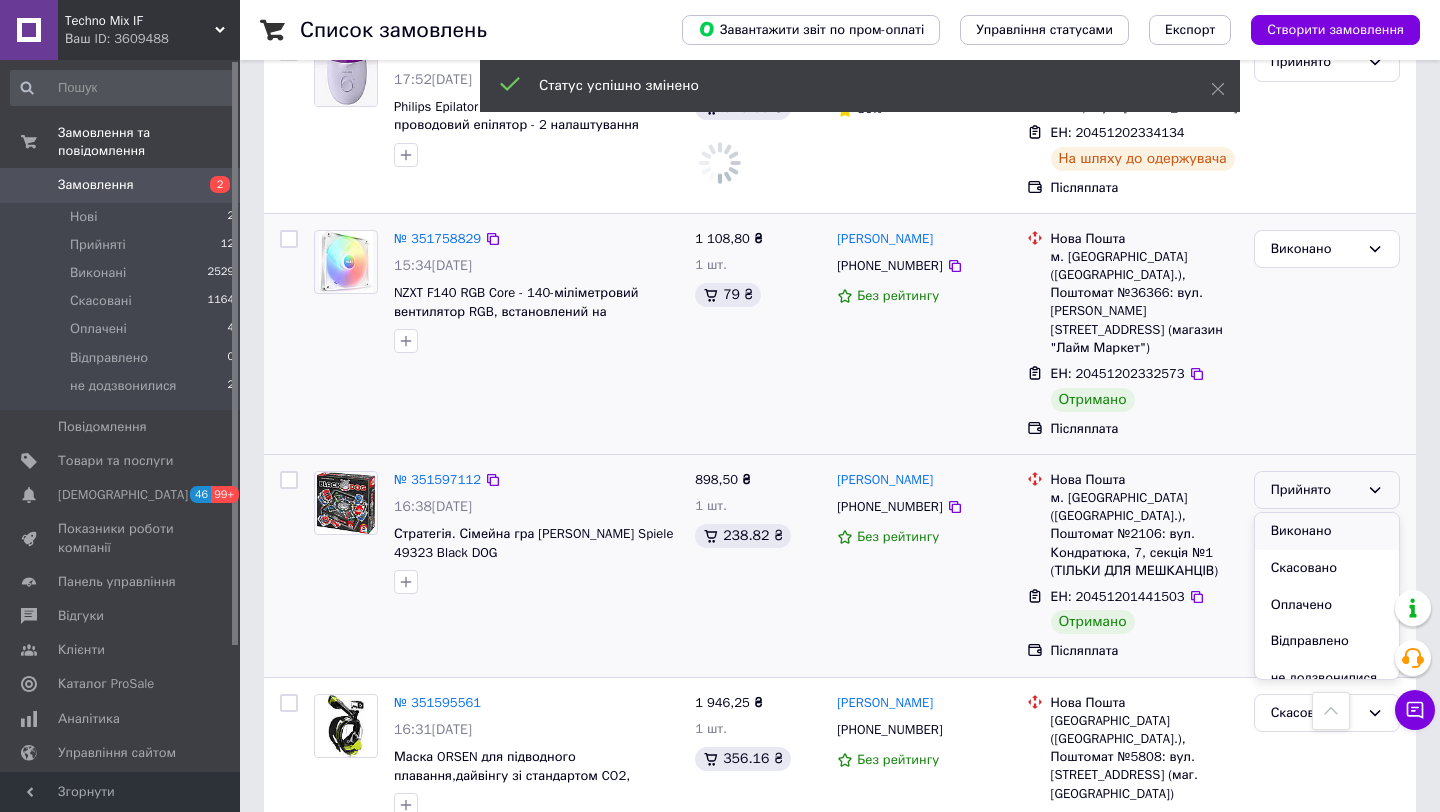 click on "Виконано" at bounding box center (1327, 531) 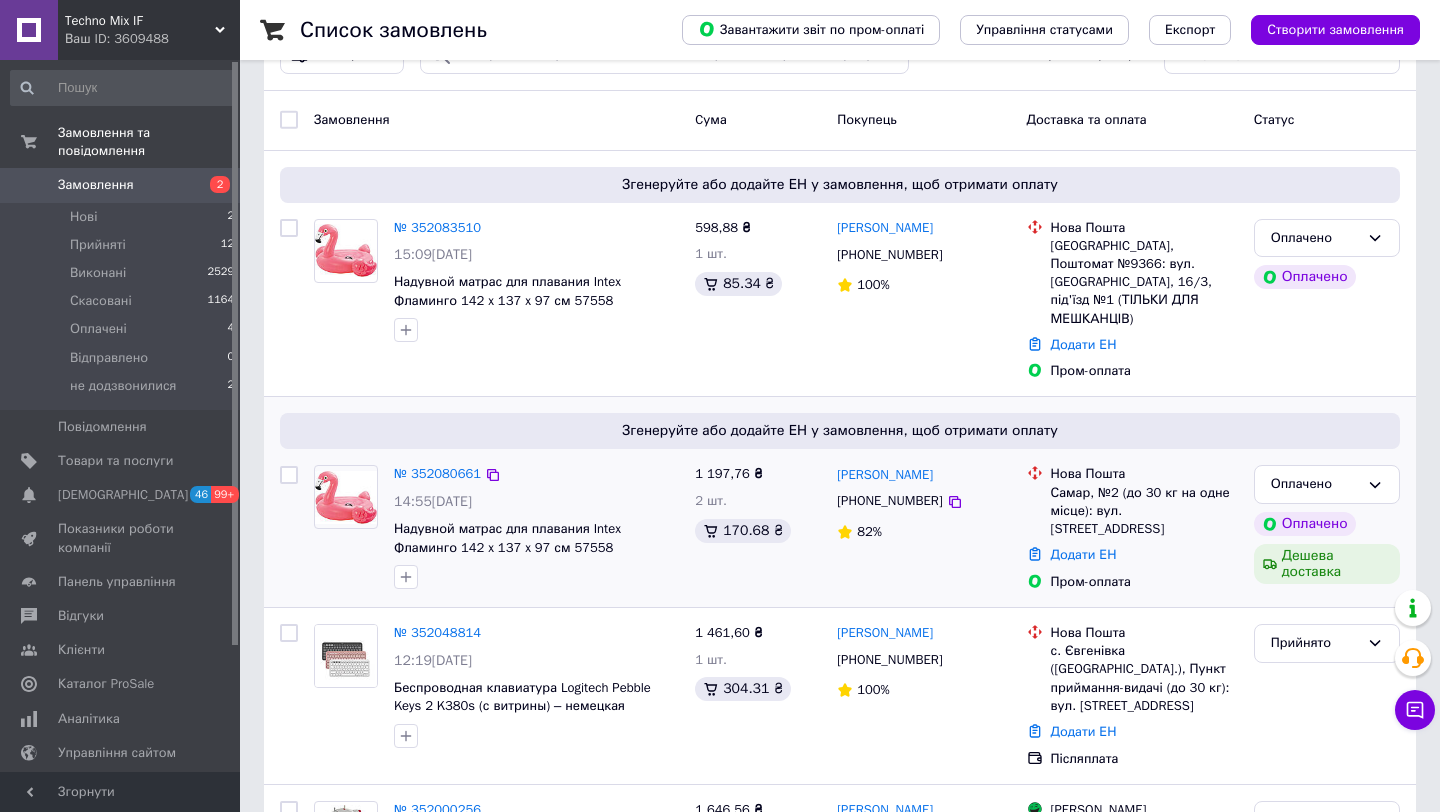 scroll, scrollTop: 21, scrollLeft: 0, axis: vertical 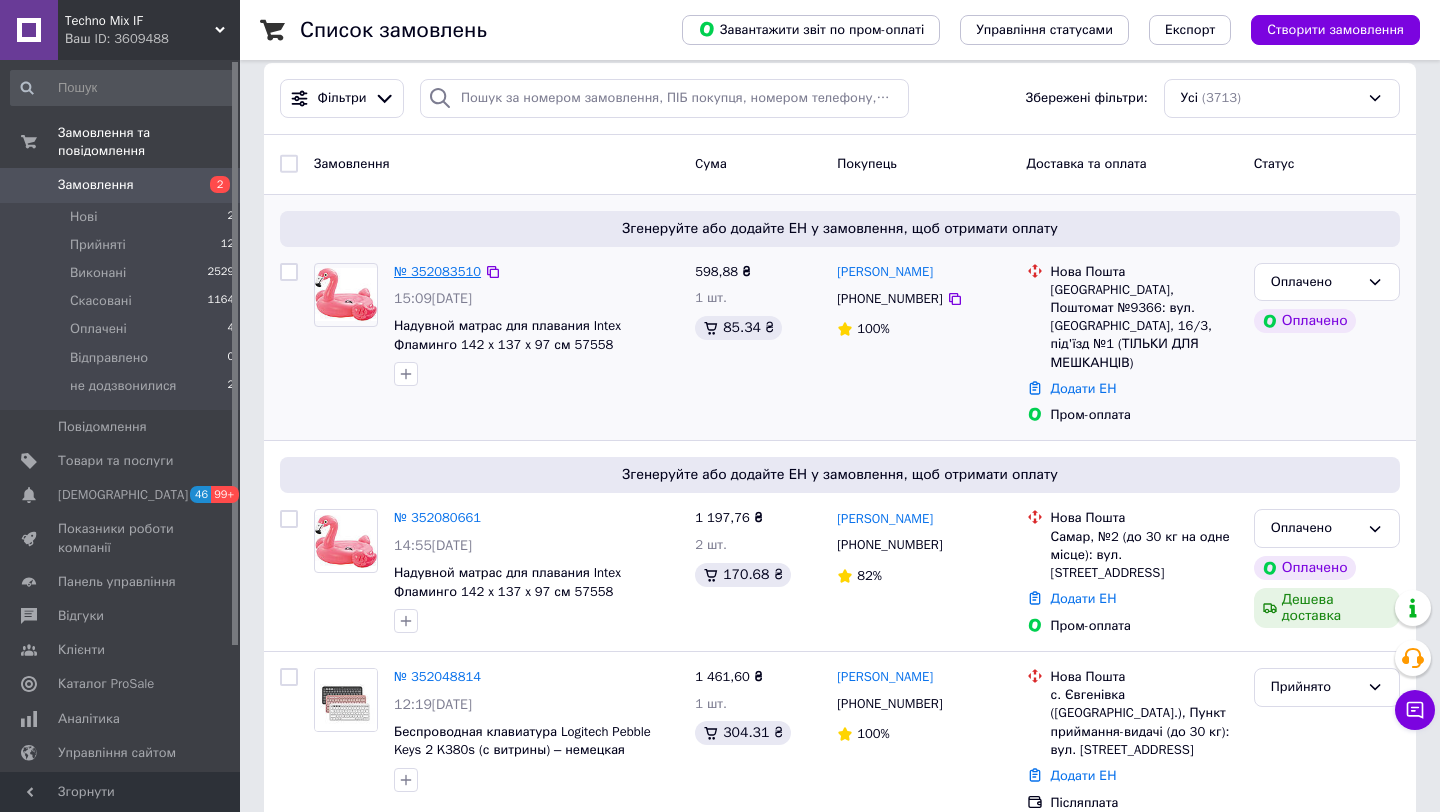 click on "№ 352083510" at bounding box center [437, 271] 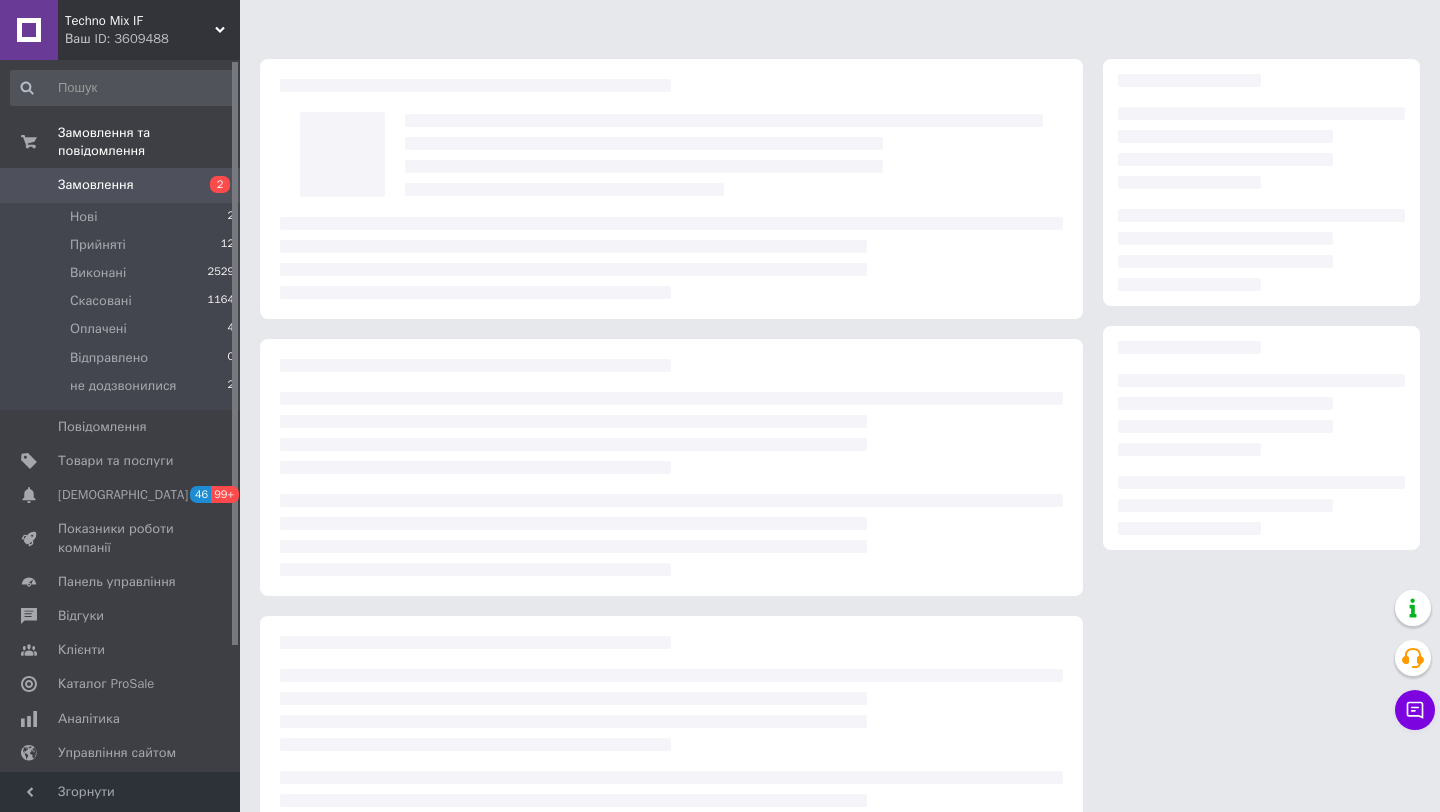 scroll, scrollTop: 0, scrollLeft: 0, axis: both 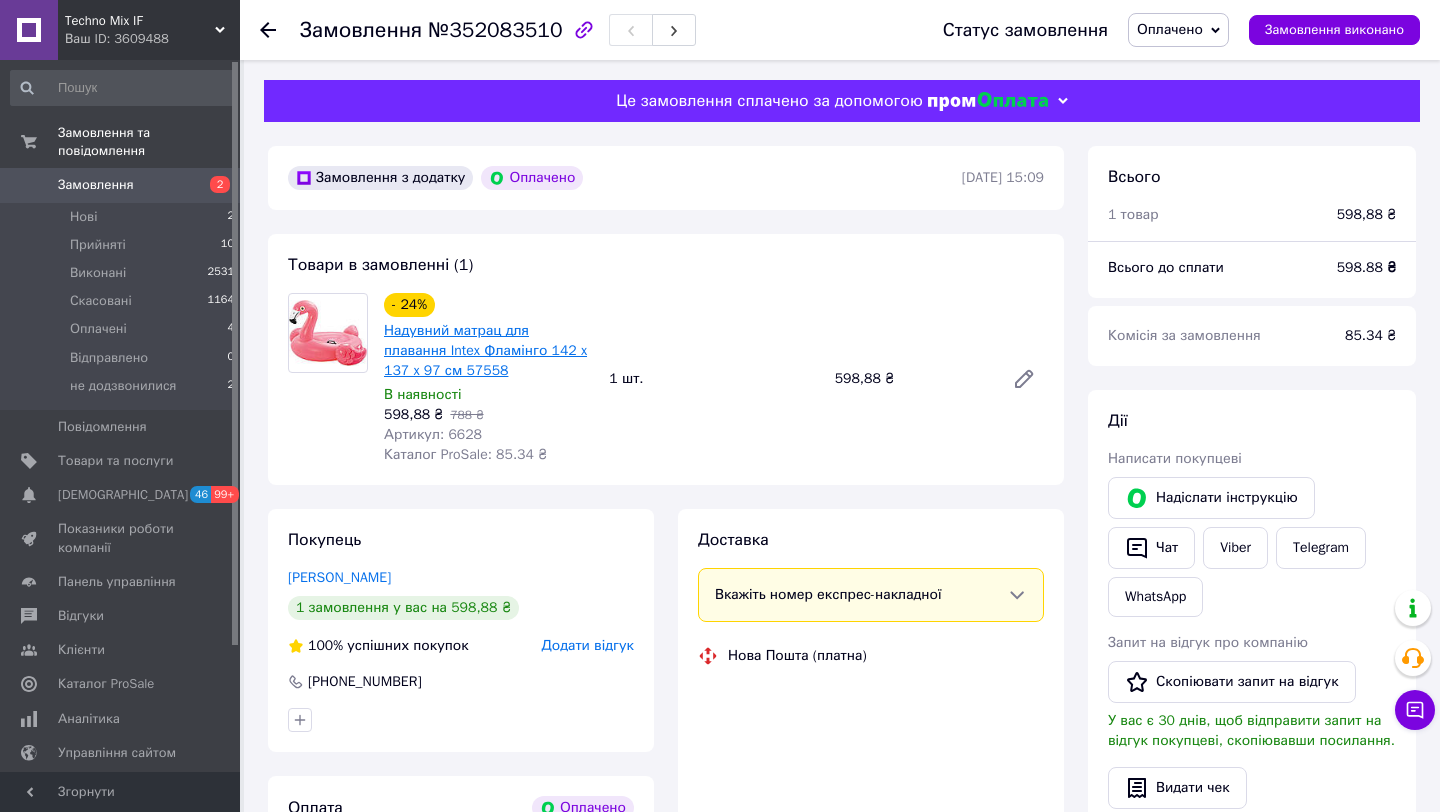 click on "Надувний матрац для плавання Intex Фламінго 142 x 137 x 97 см 57558" at bounding box center [485, 350] 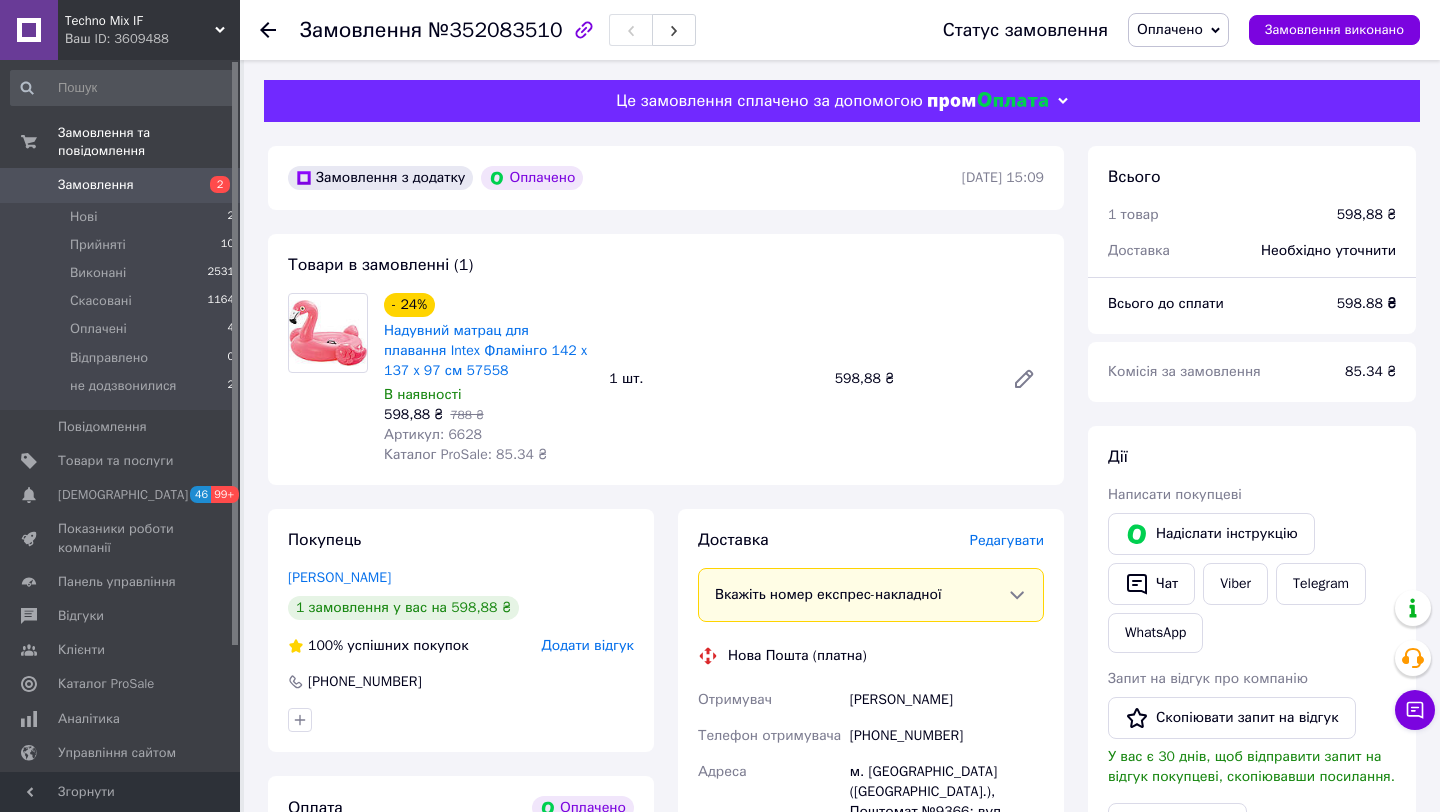 click on "Замовлення" at bounding box center [121, 185] 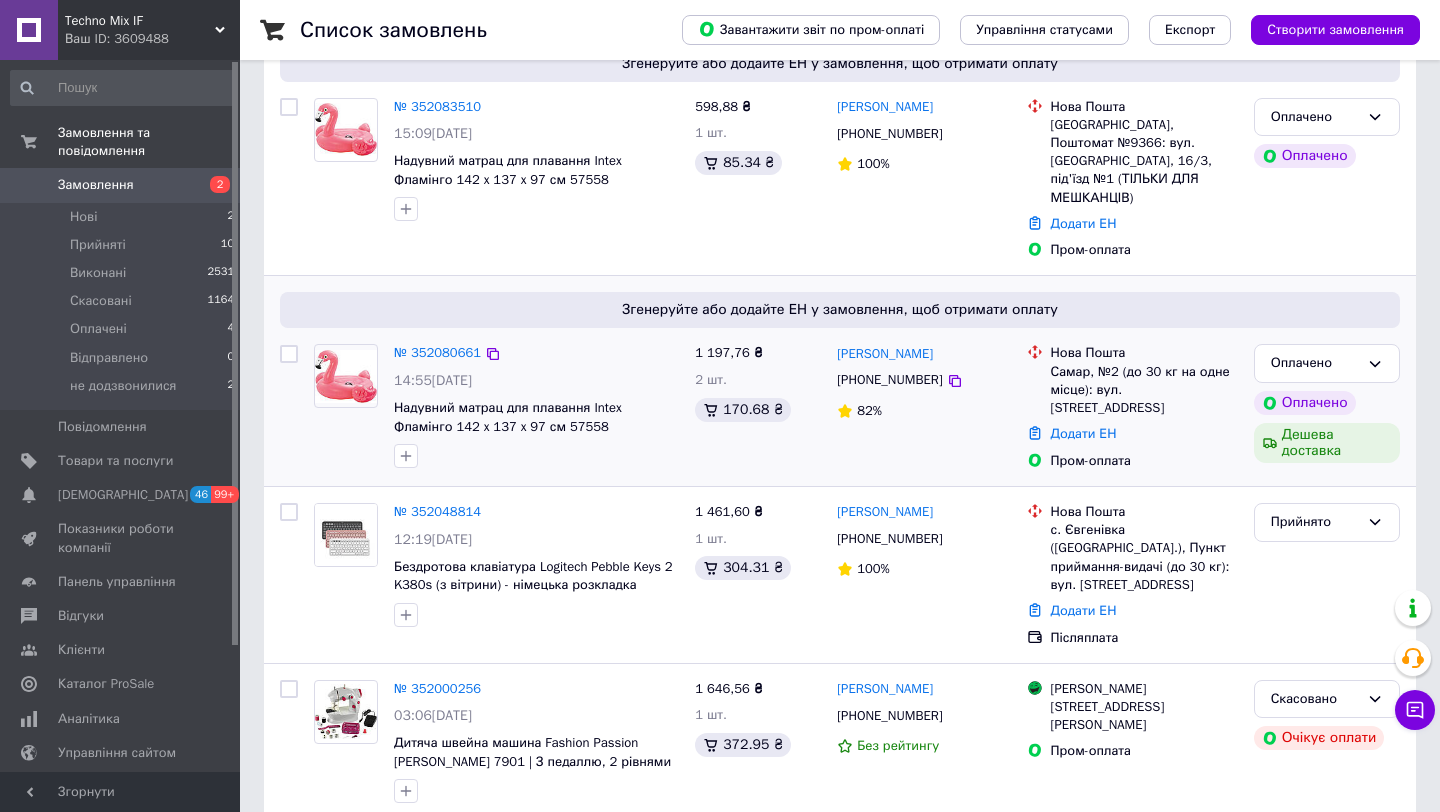 scroll, scrollTop: 0, scrollLeft: 0, axis: both 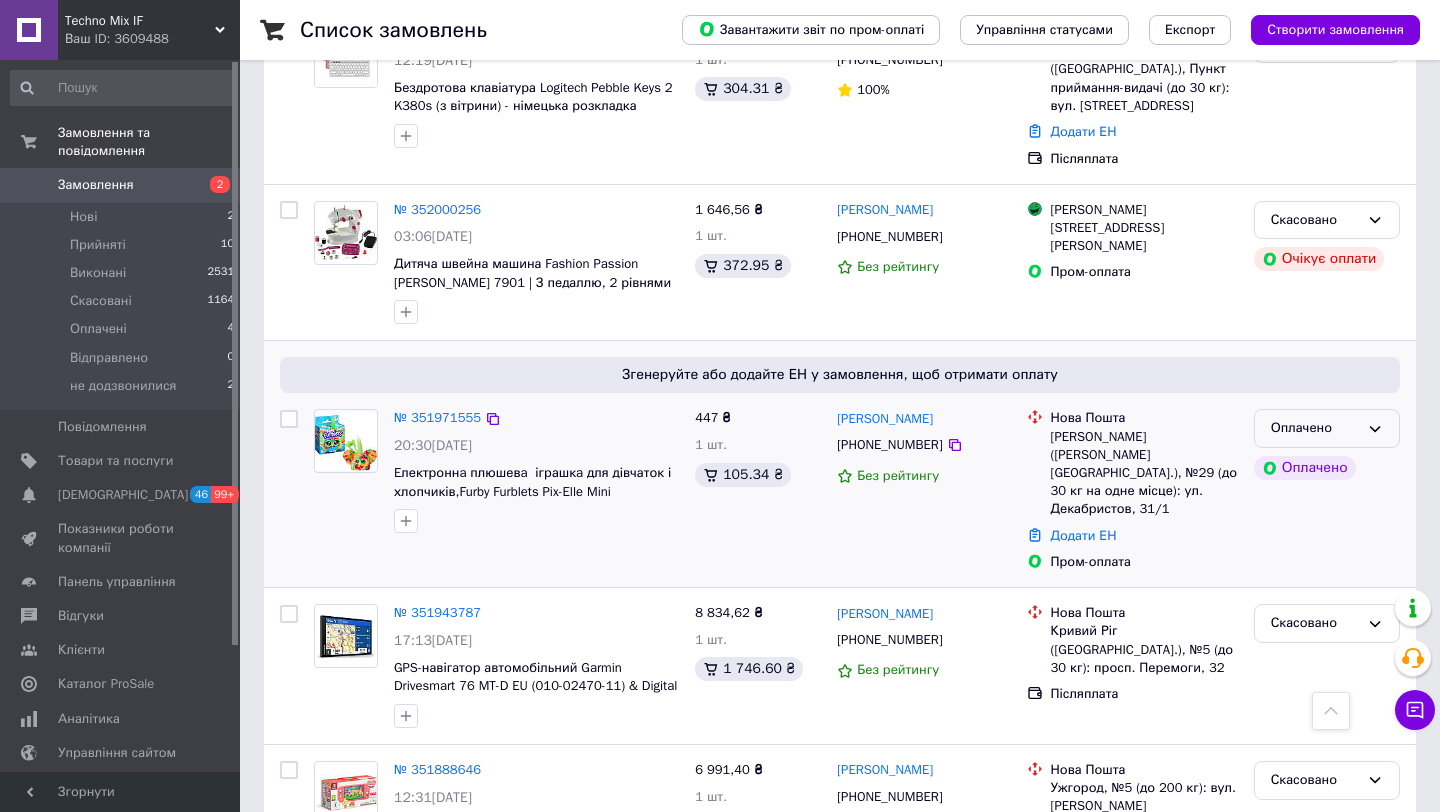 click 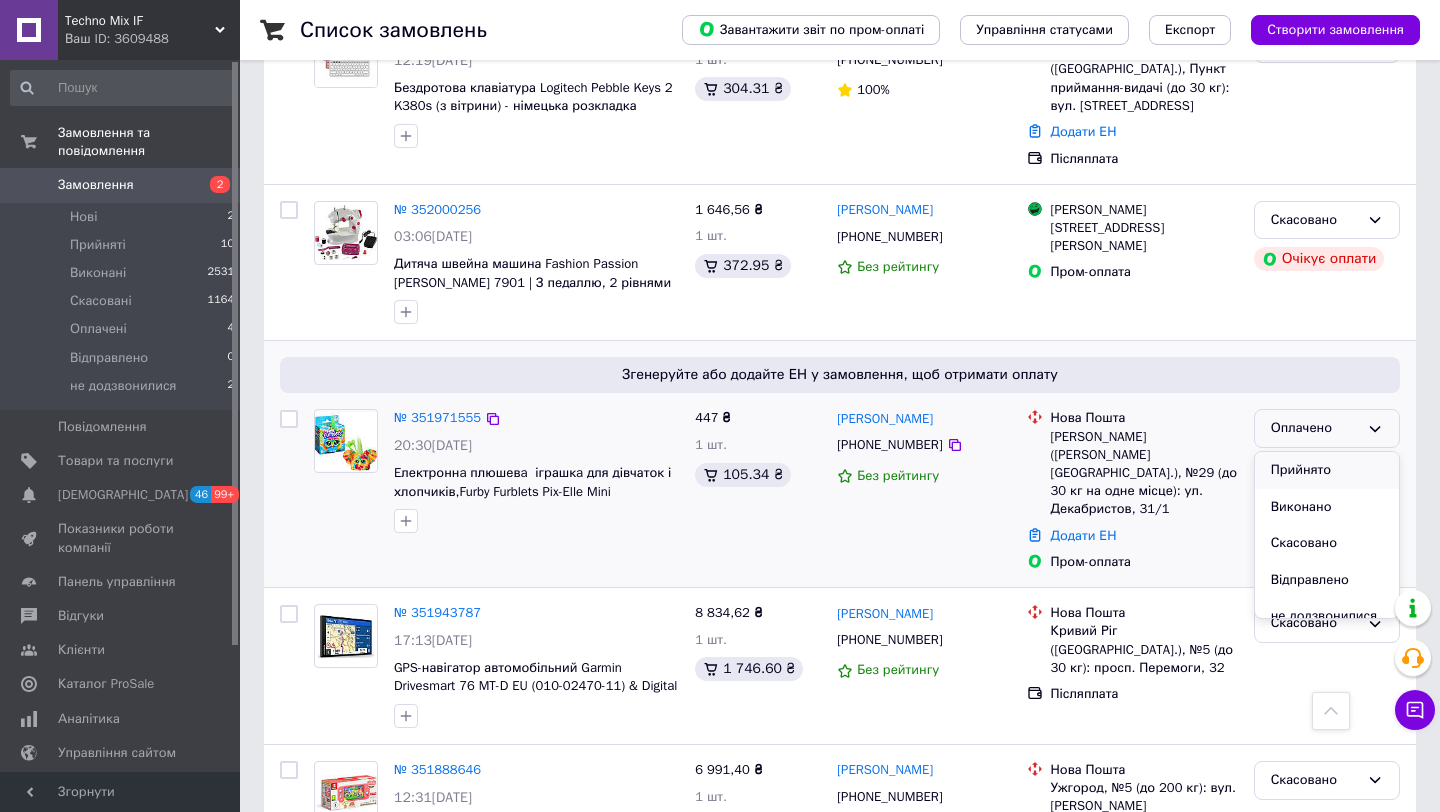 click on "Прийнято" at bounding box center (1327, 470) 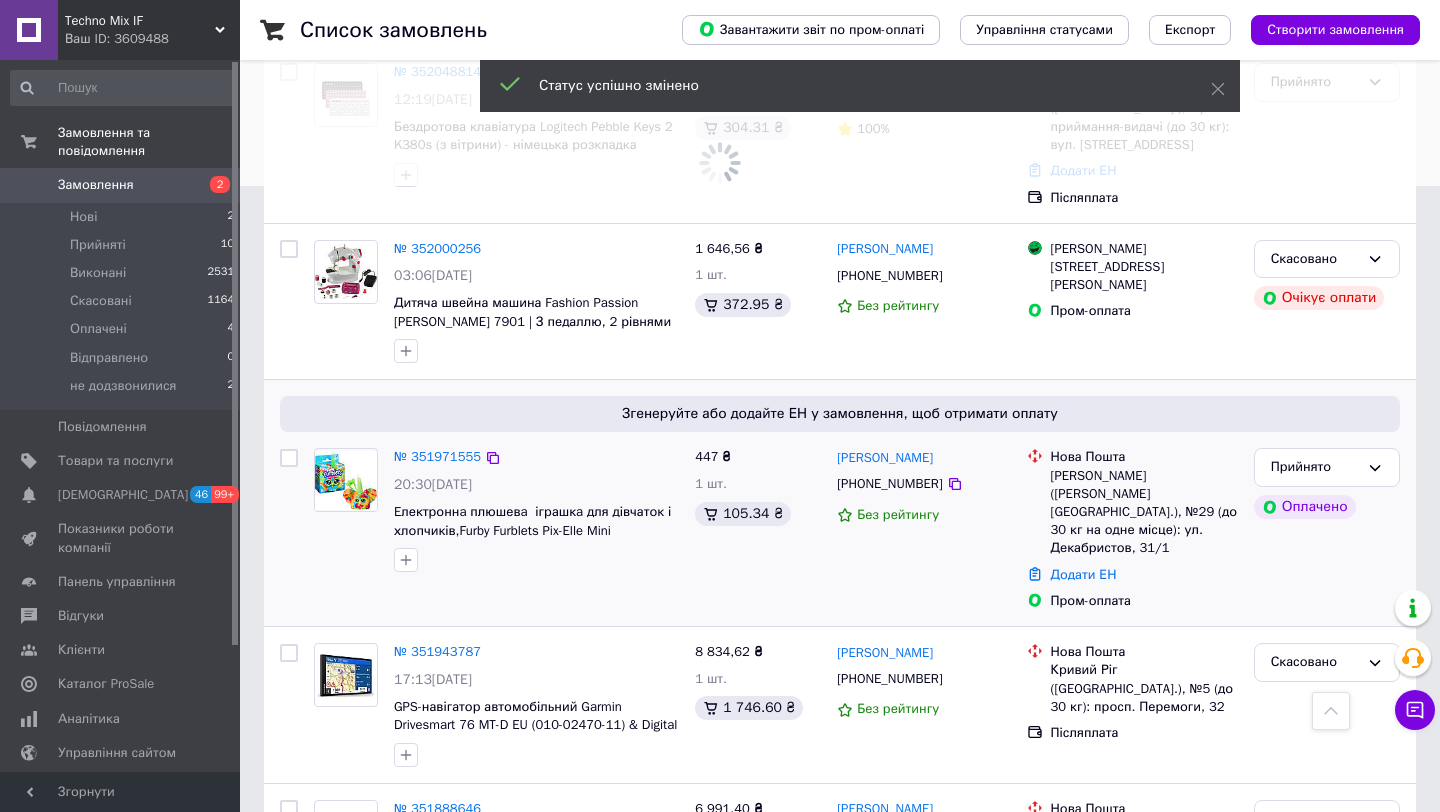 scroll, scrollTop: 625, scrollLeft: 0, axis: vertical 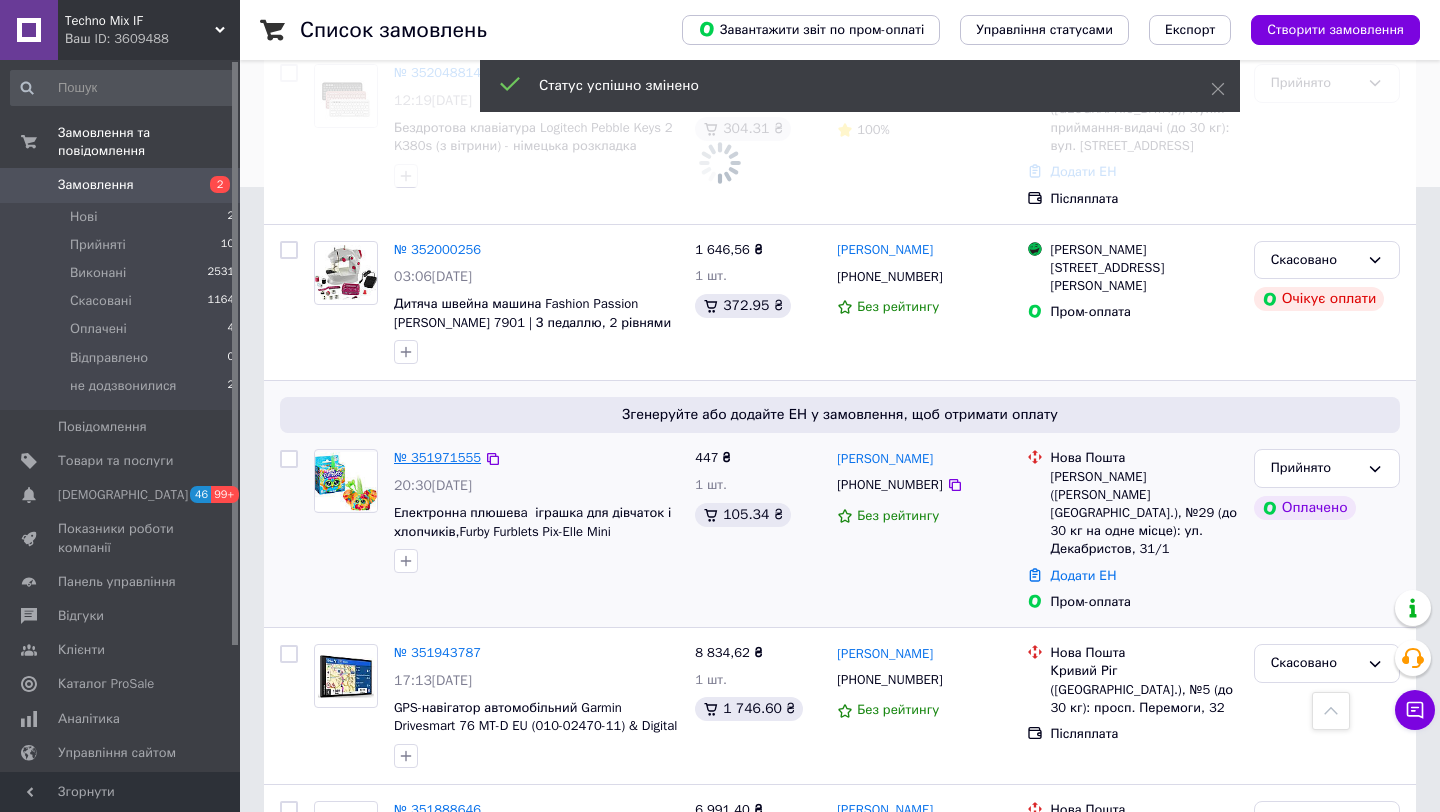 click on "№ 351971555" at bounding box center (437, 457) 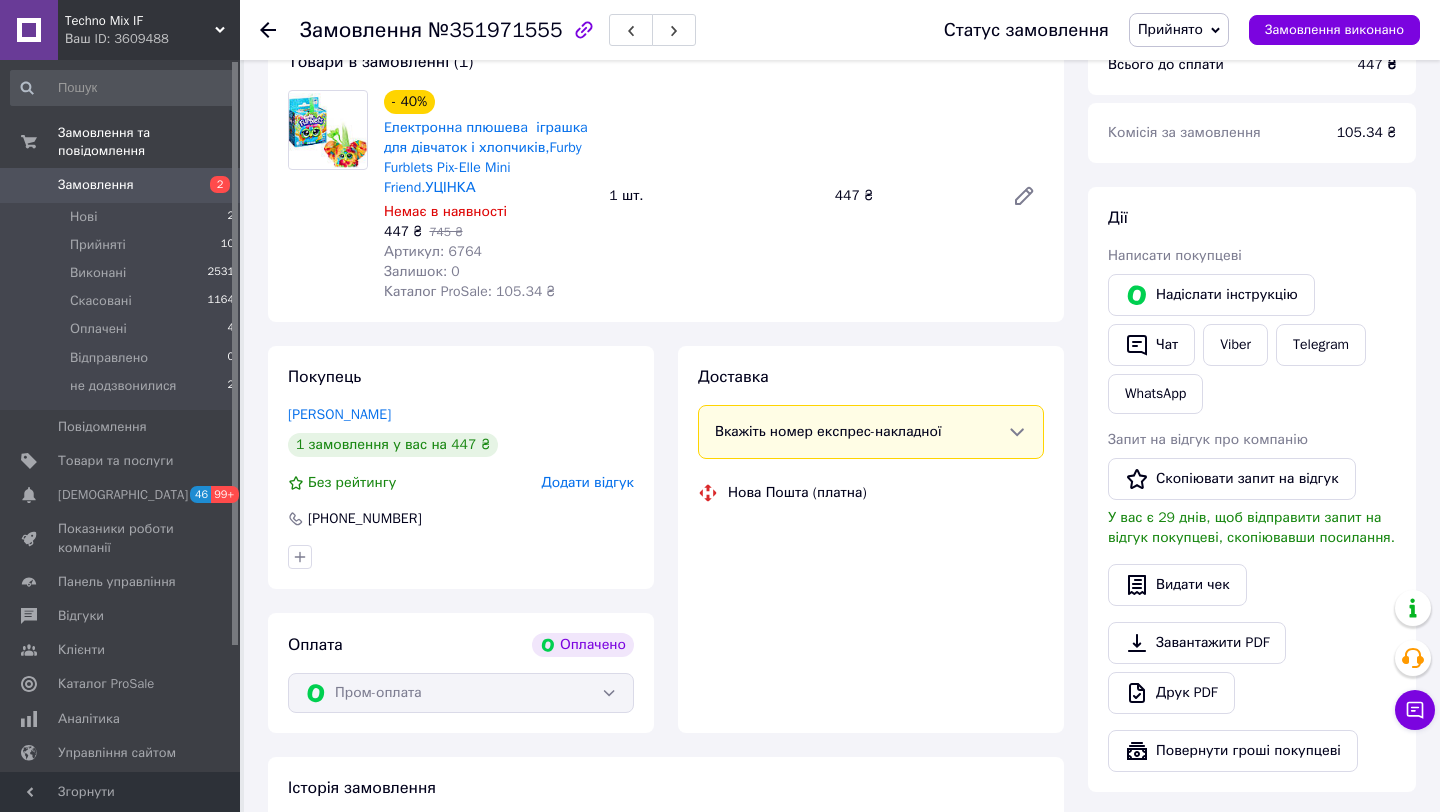 scroll, scrollTop: 43, scrollLeft: 0, axis: vertical 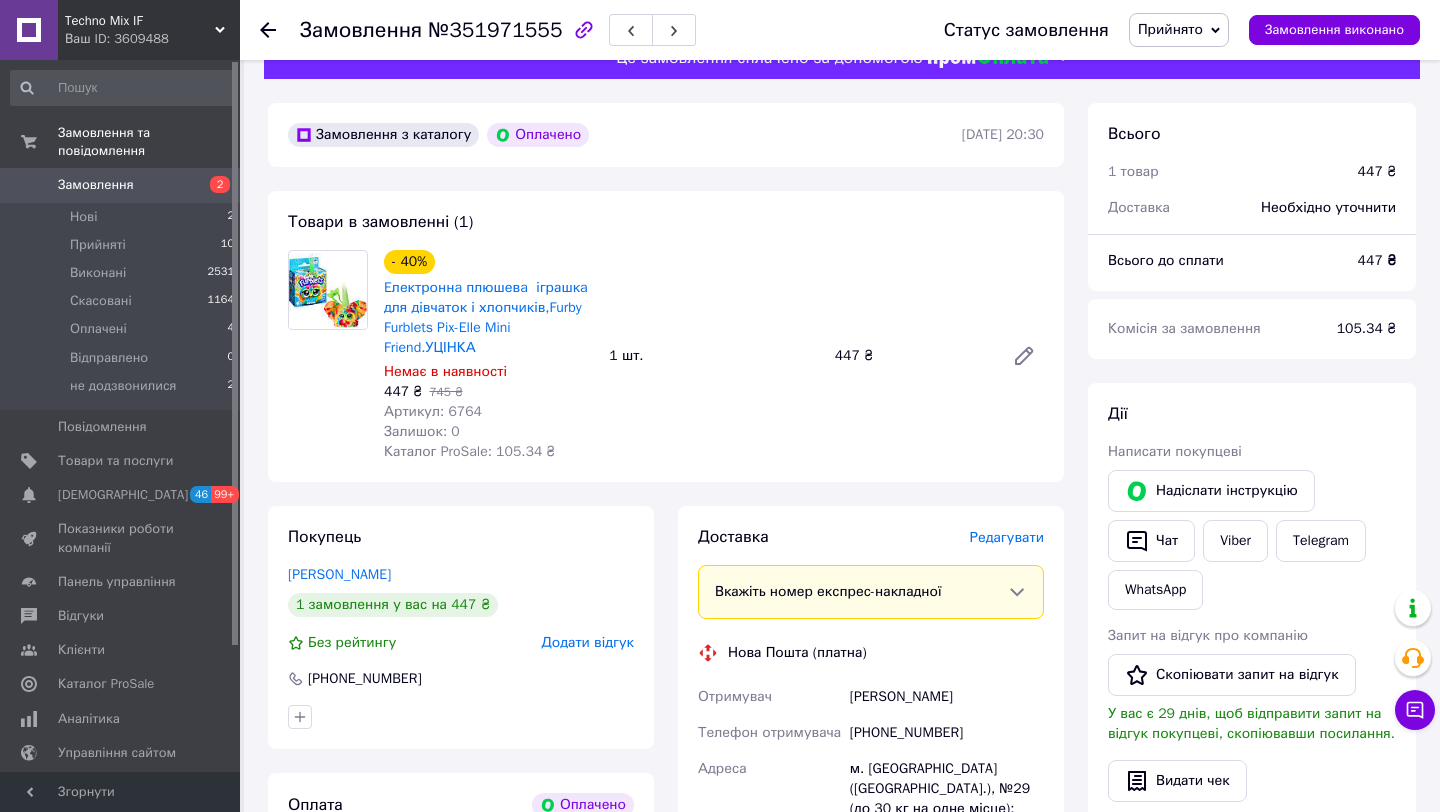 click on "Замовлення" at bounding box center (121, 185) 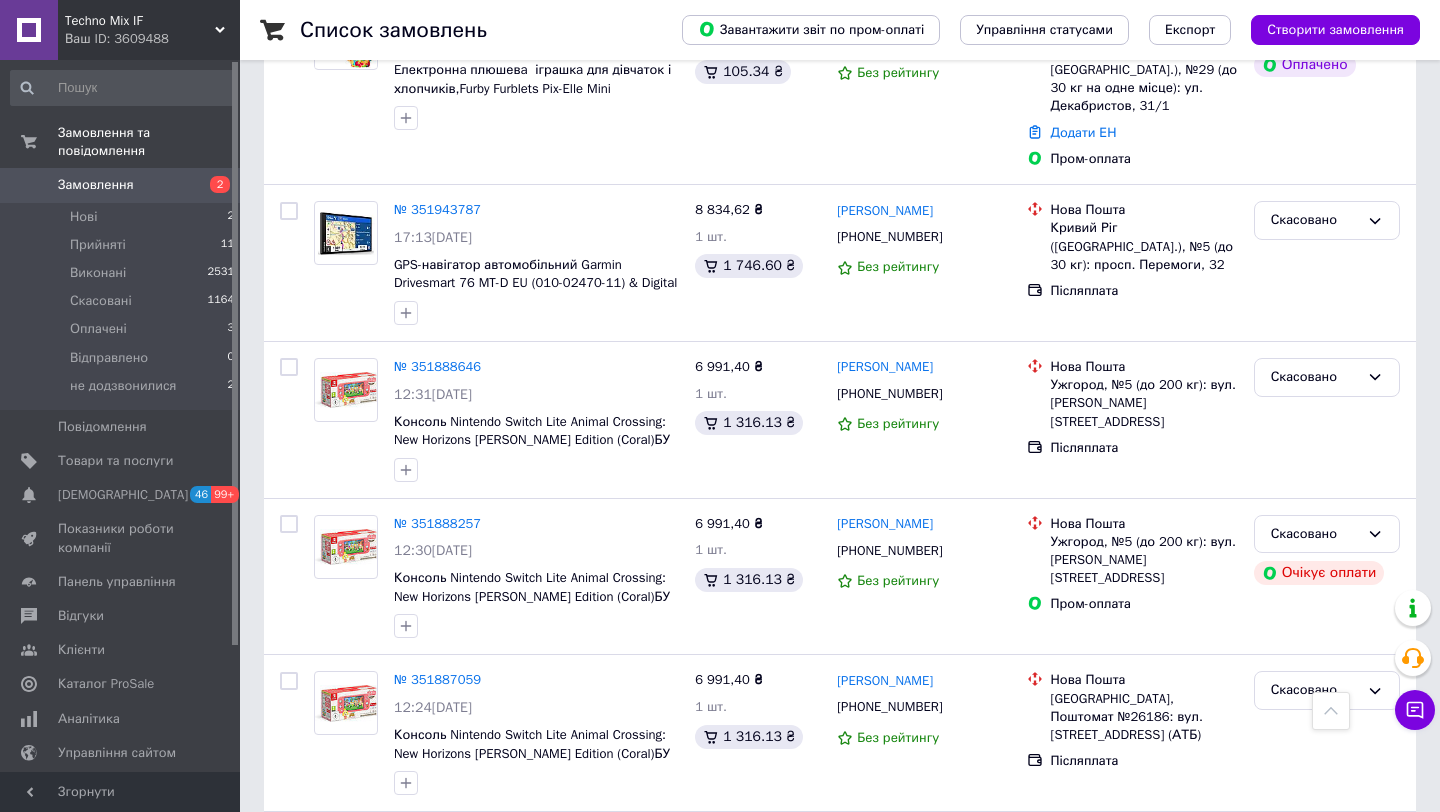 scroll, scrollTop: 1088, scrollLeft: 0, axis: vertical 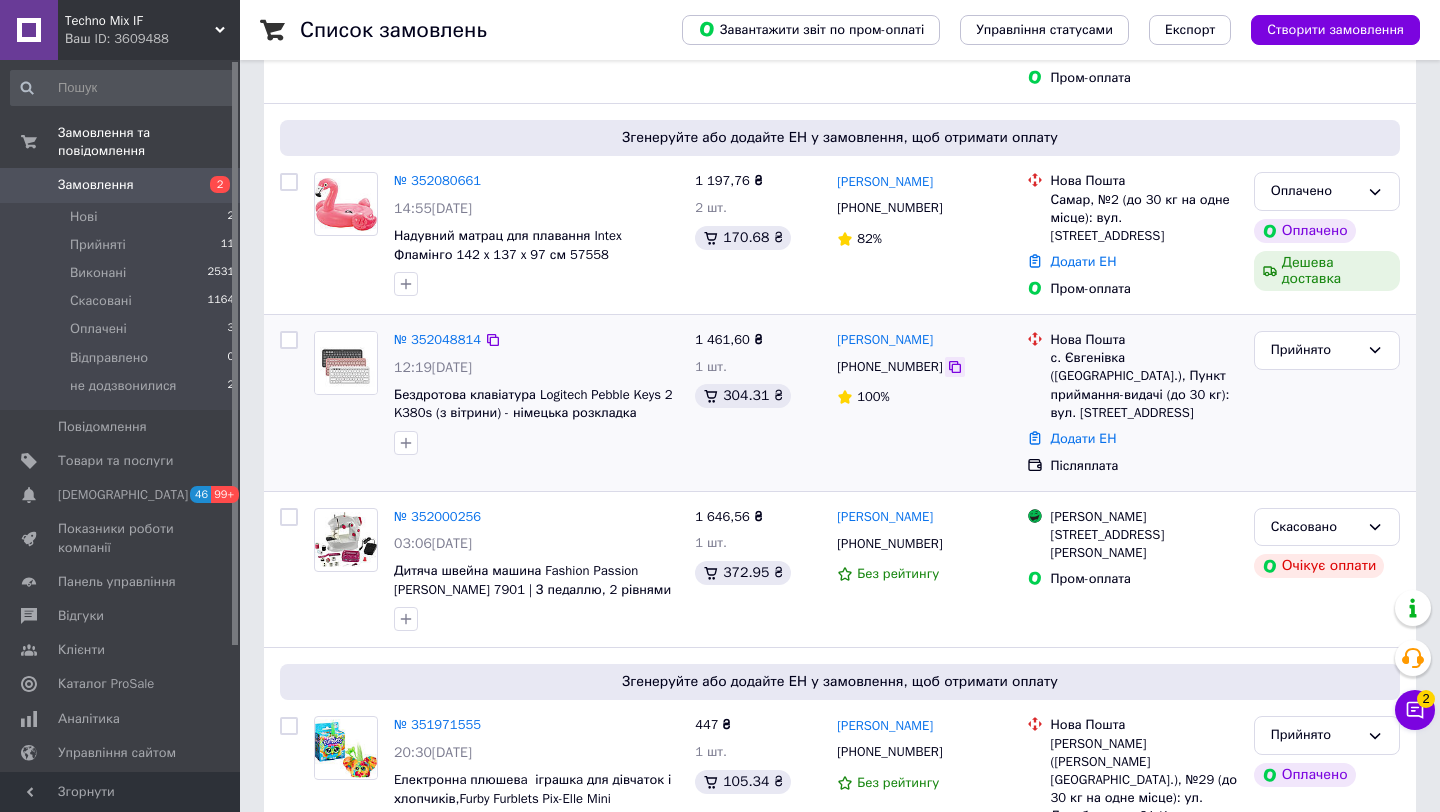 click 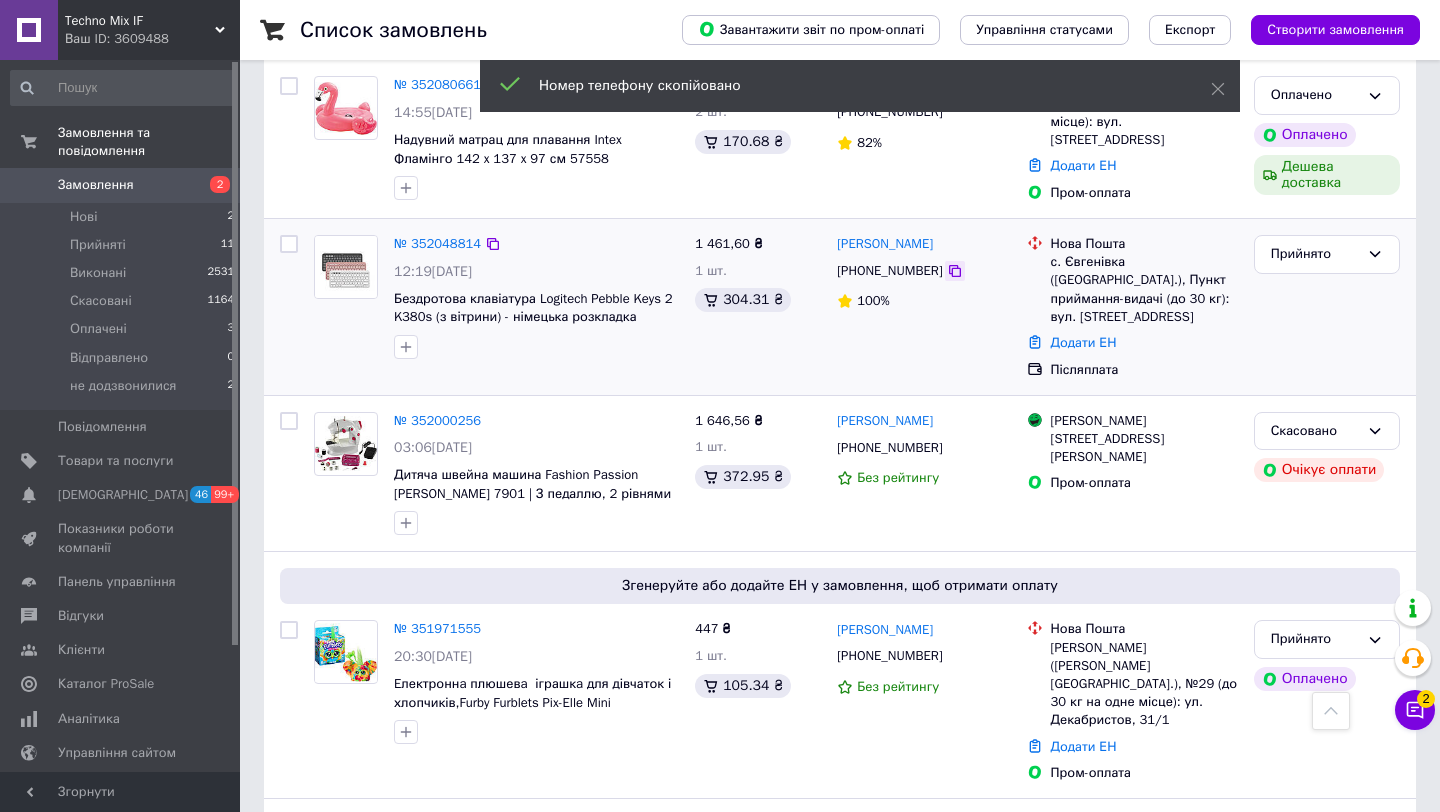 scroll, scrollTop: 458, scrollLeft: 0, axis: vertical 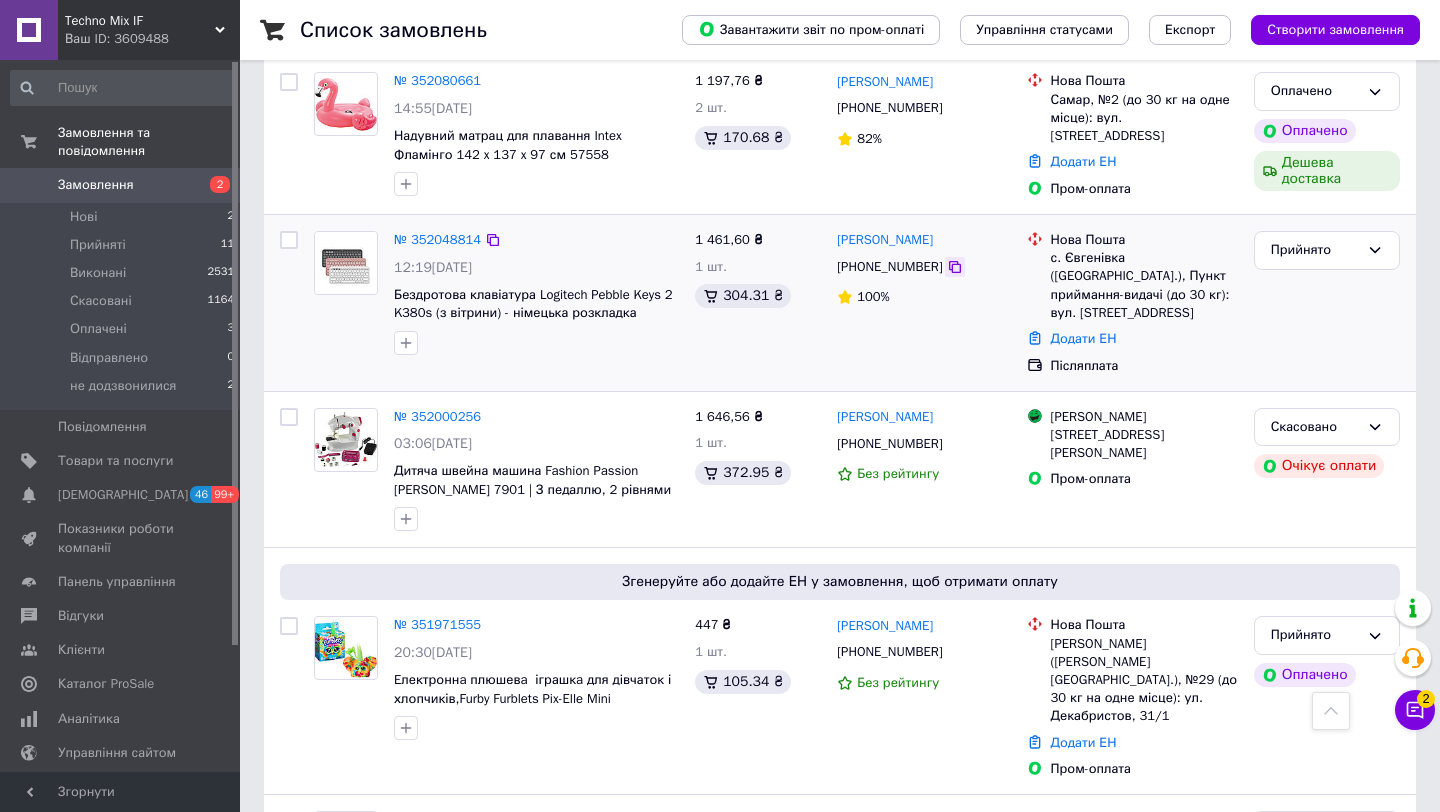 click on "Богдан Гримайло +380932594586 100%" at bounding box center [923, 303] 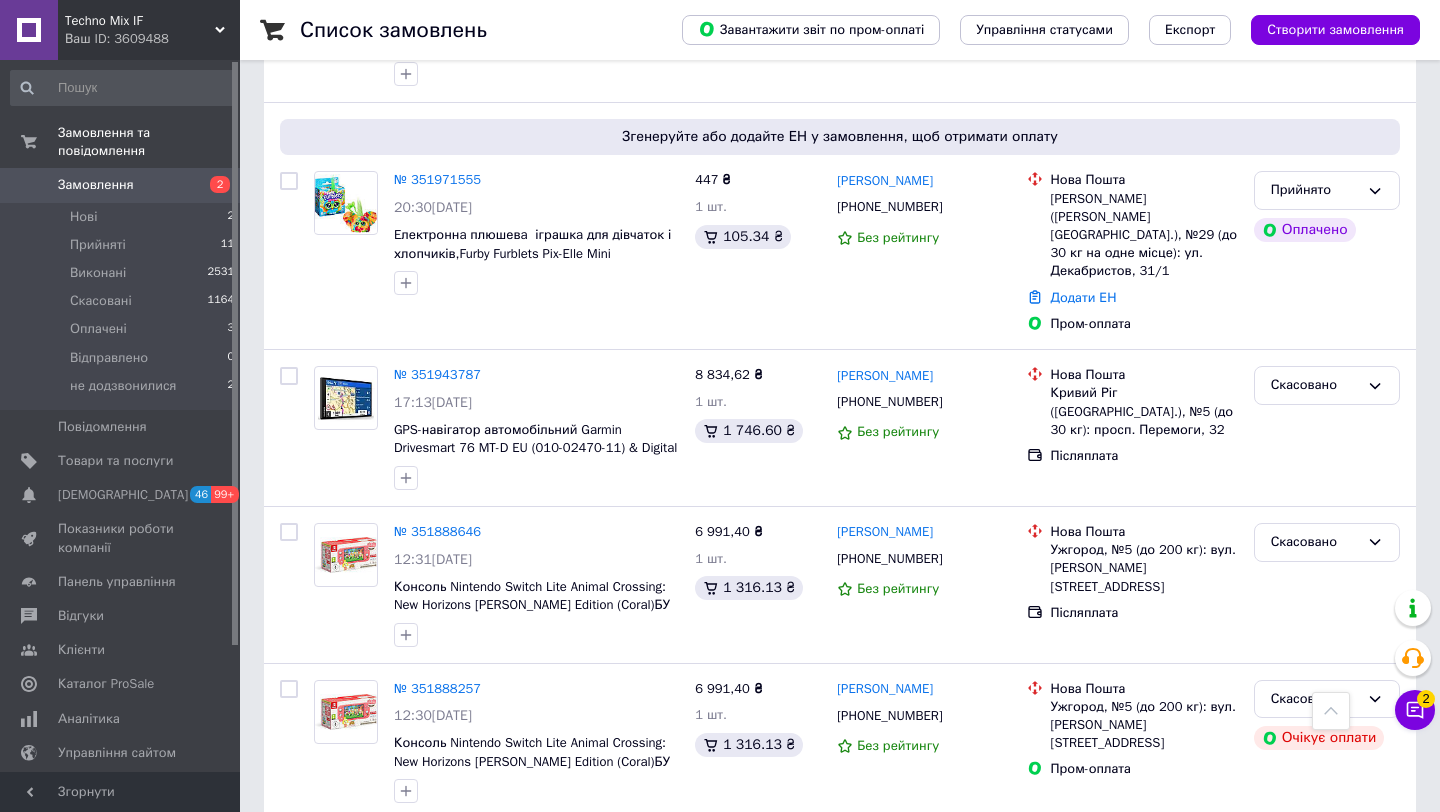 scroll, scrollTop: 917, scrollLeft: 0, axis: vertical 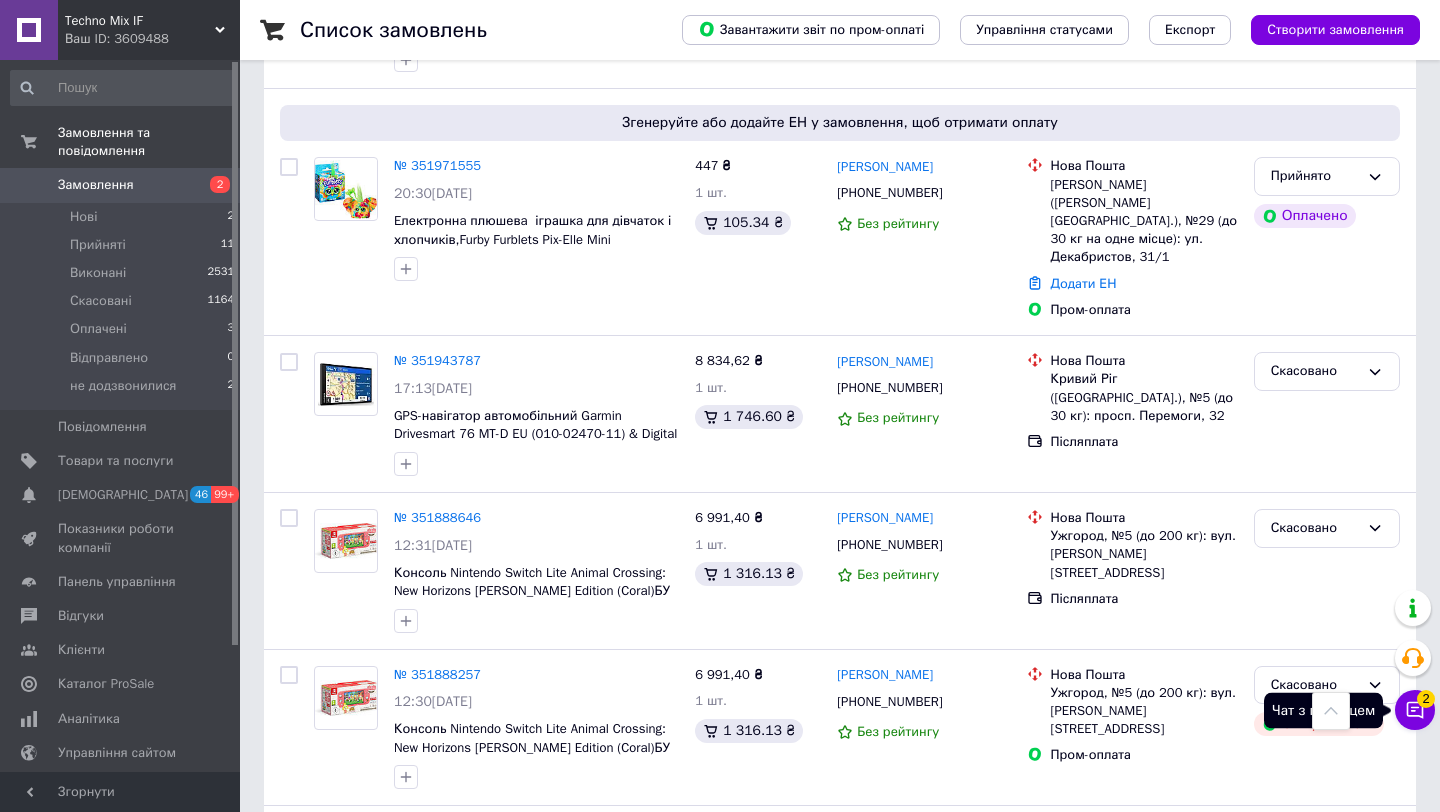 click 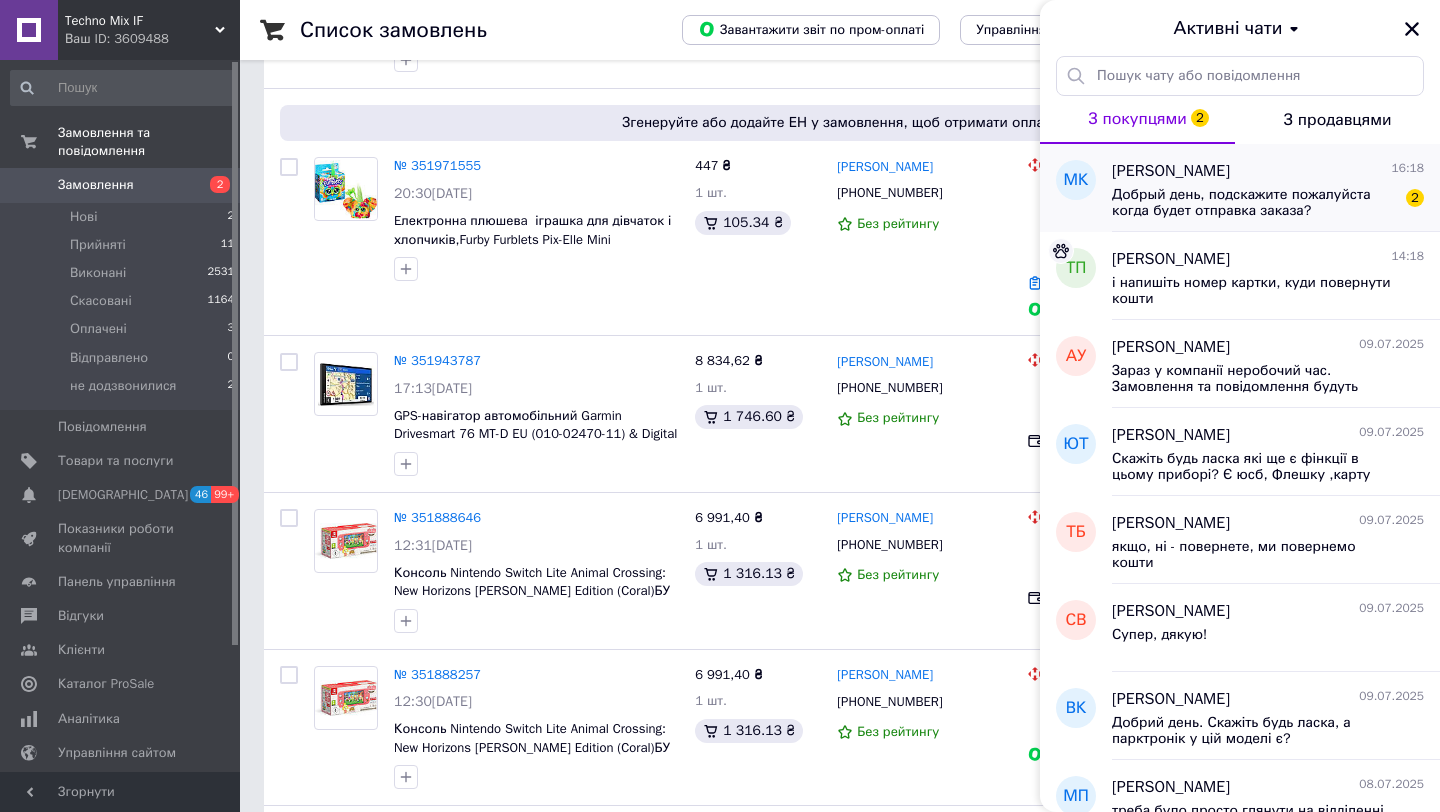 click on "Добрый день, подскажите пожалуйста когда будет отправка заказа?" at bounding box center (1254, 203) 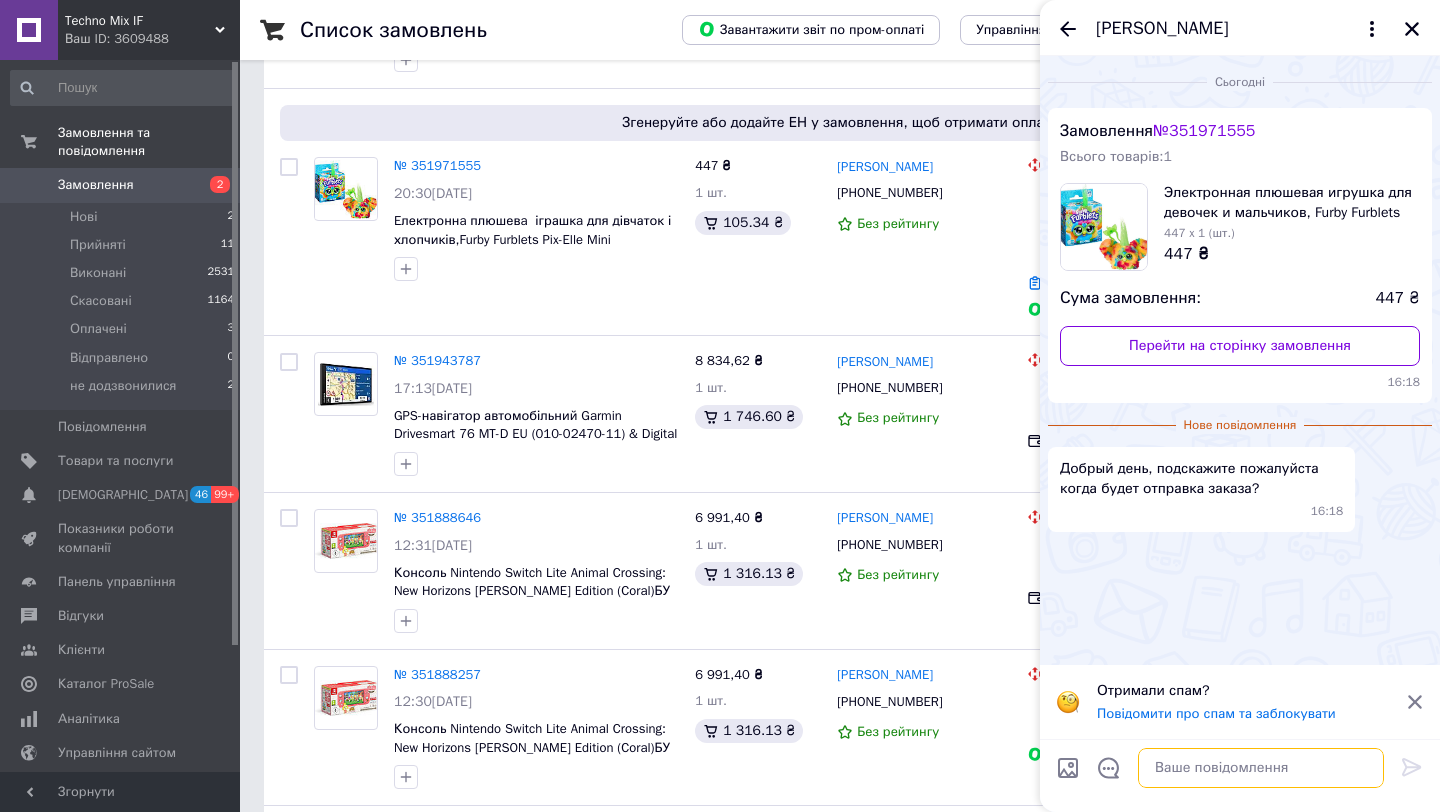 click at bounding box center (1261, 768) 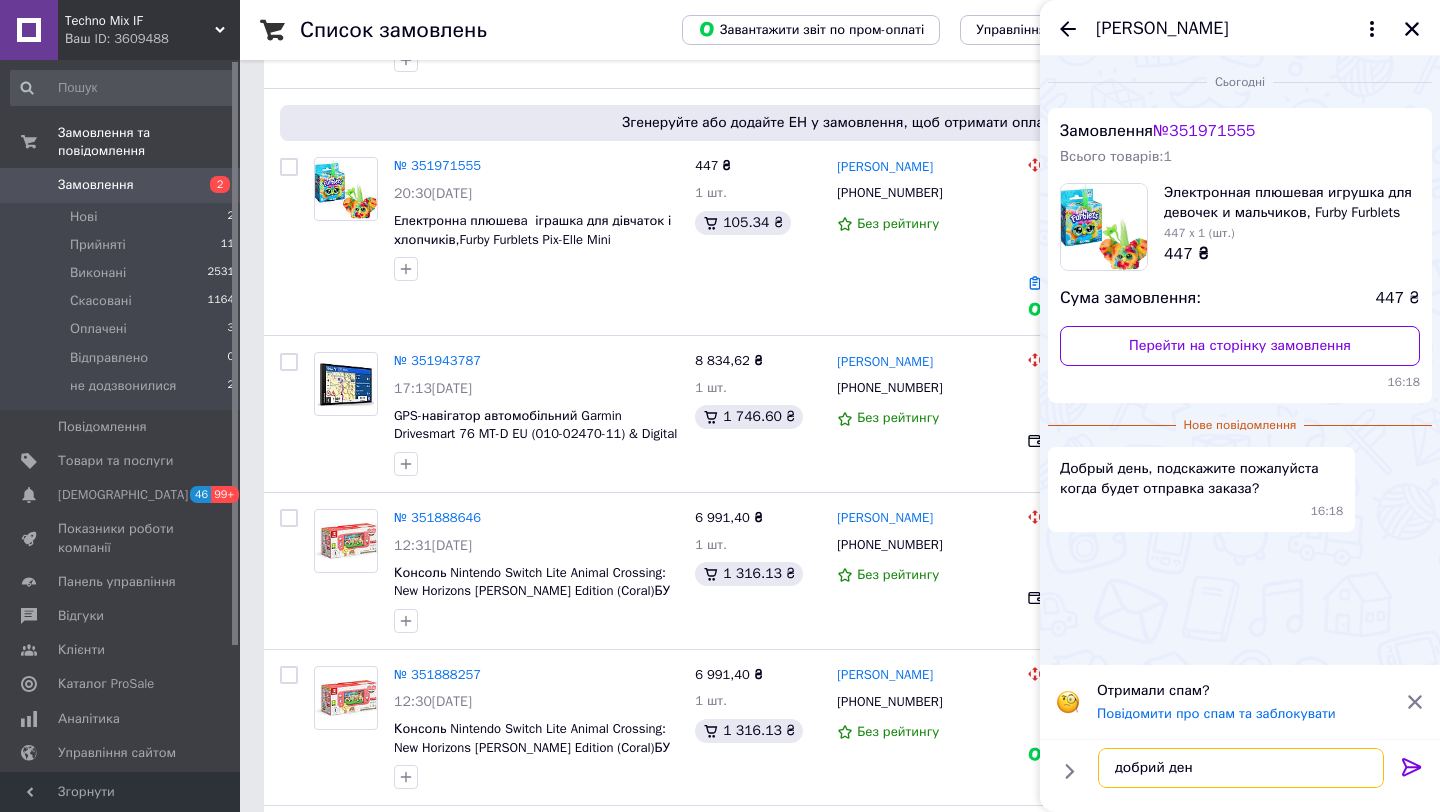 type on "добрий день" 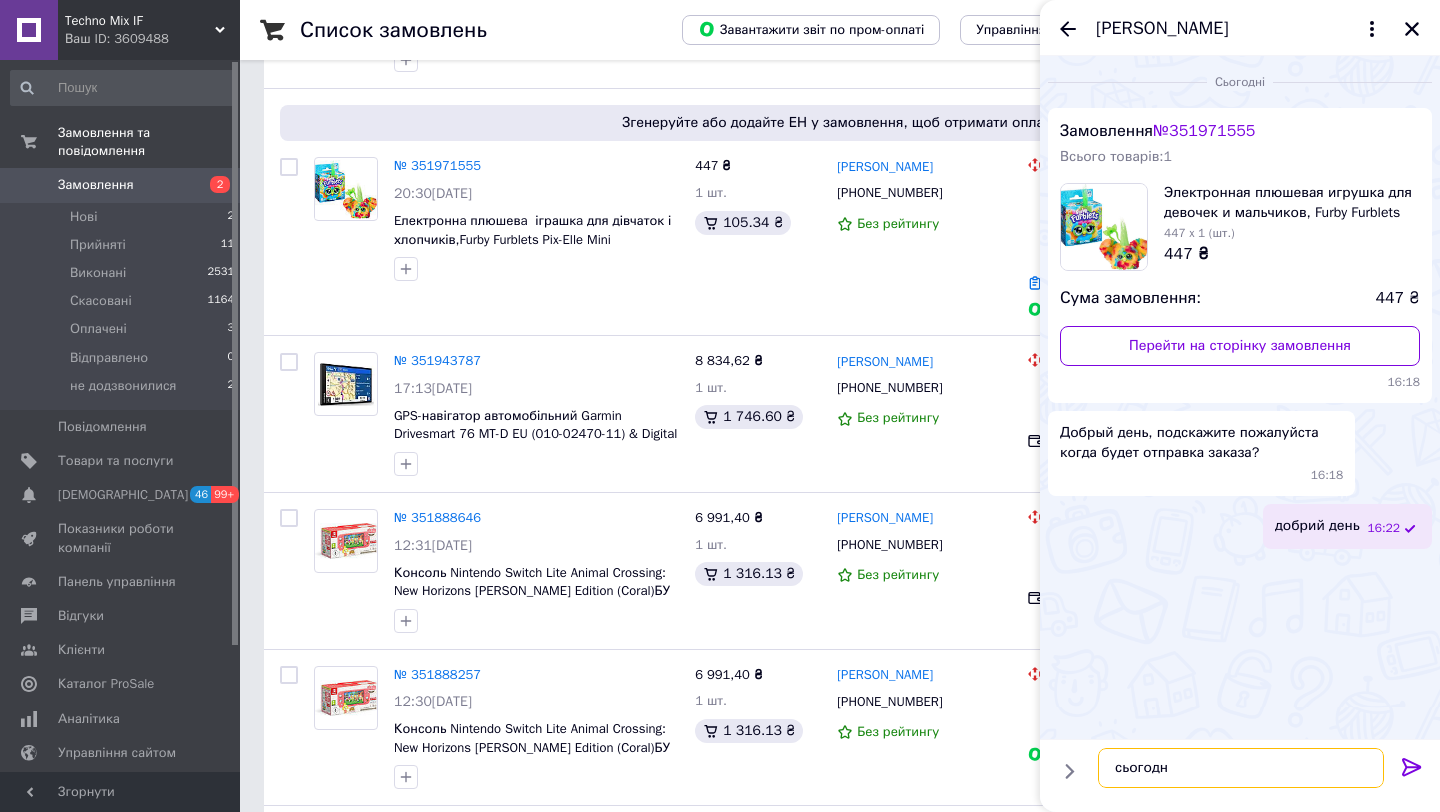 type on "сьогодні" 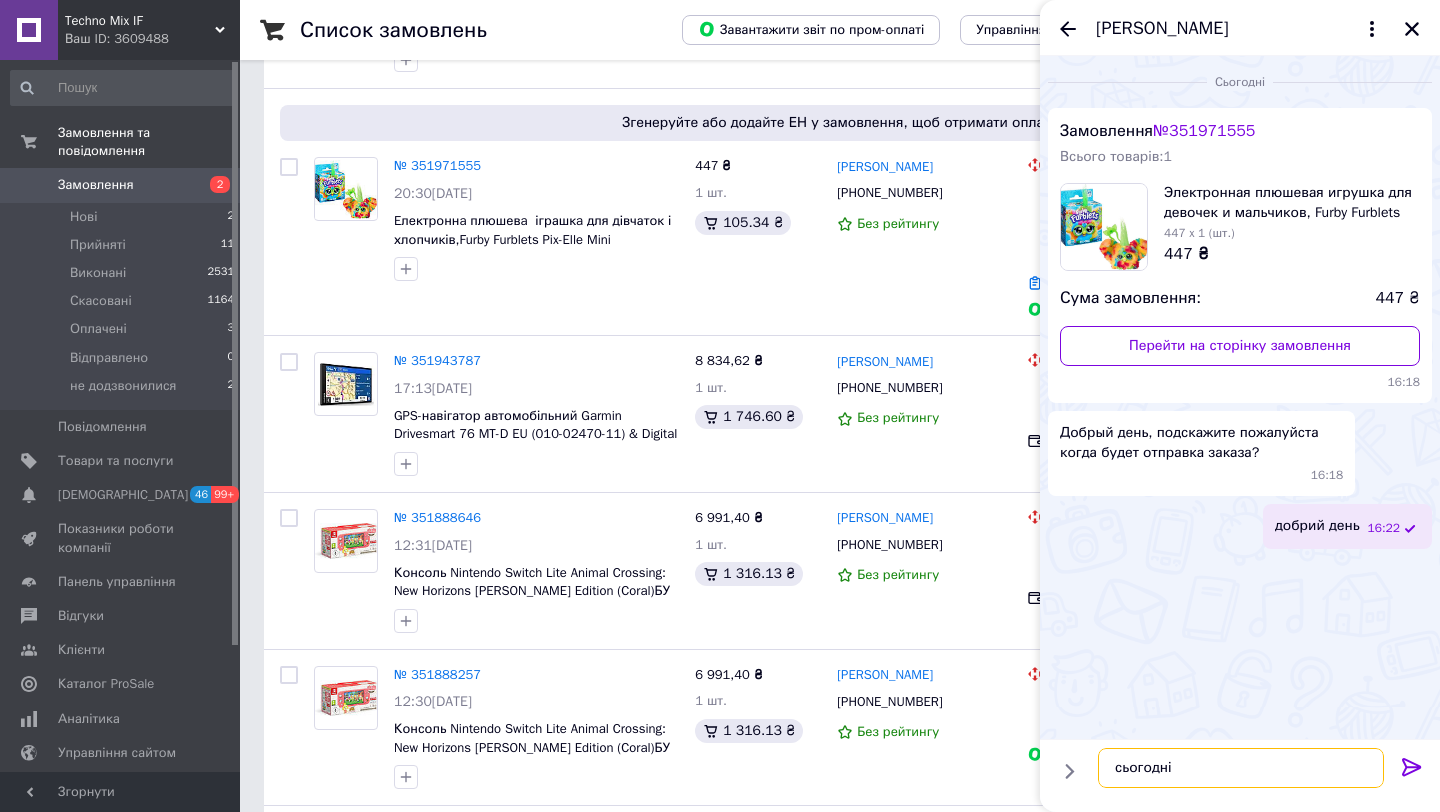 type 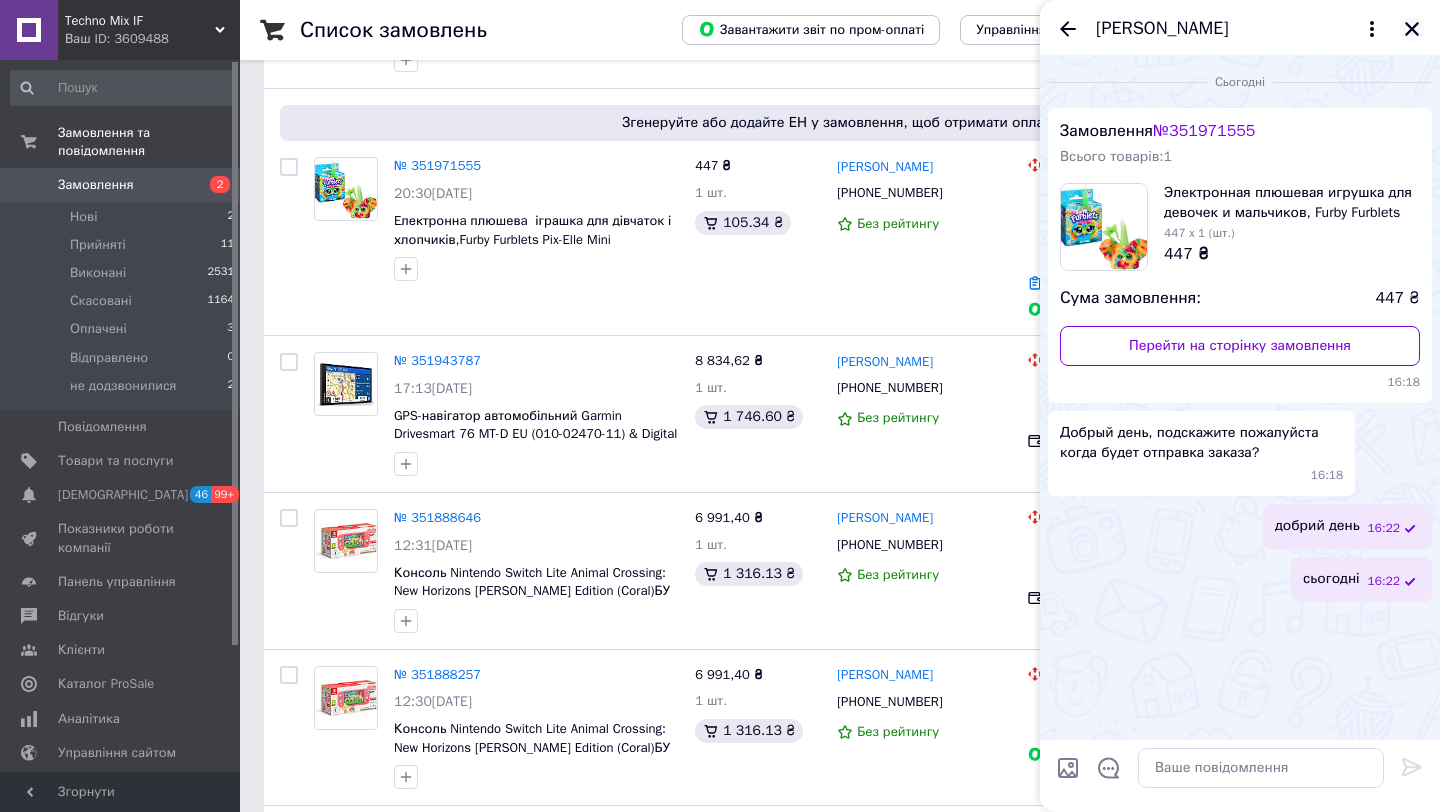 click 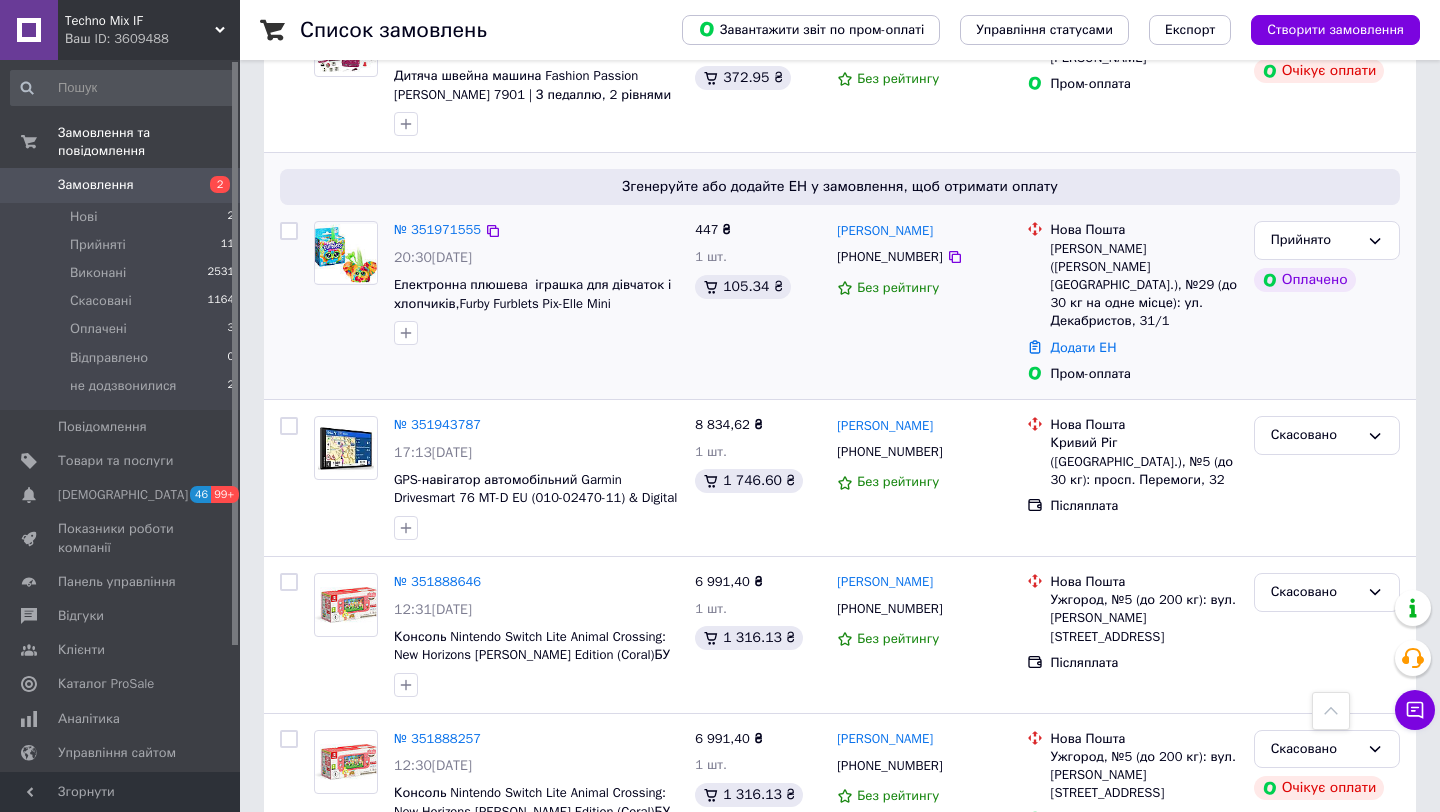scroll, scrollTop: 803, scrollLeft: 0, axis: vertical 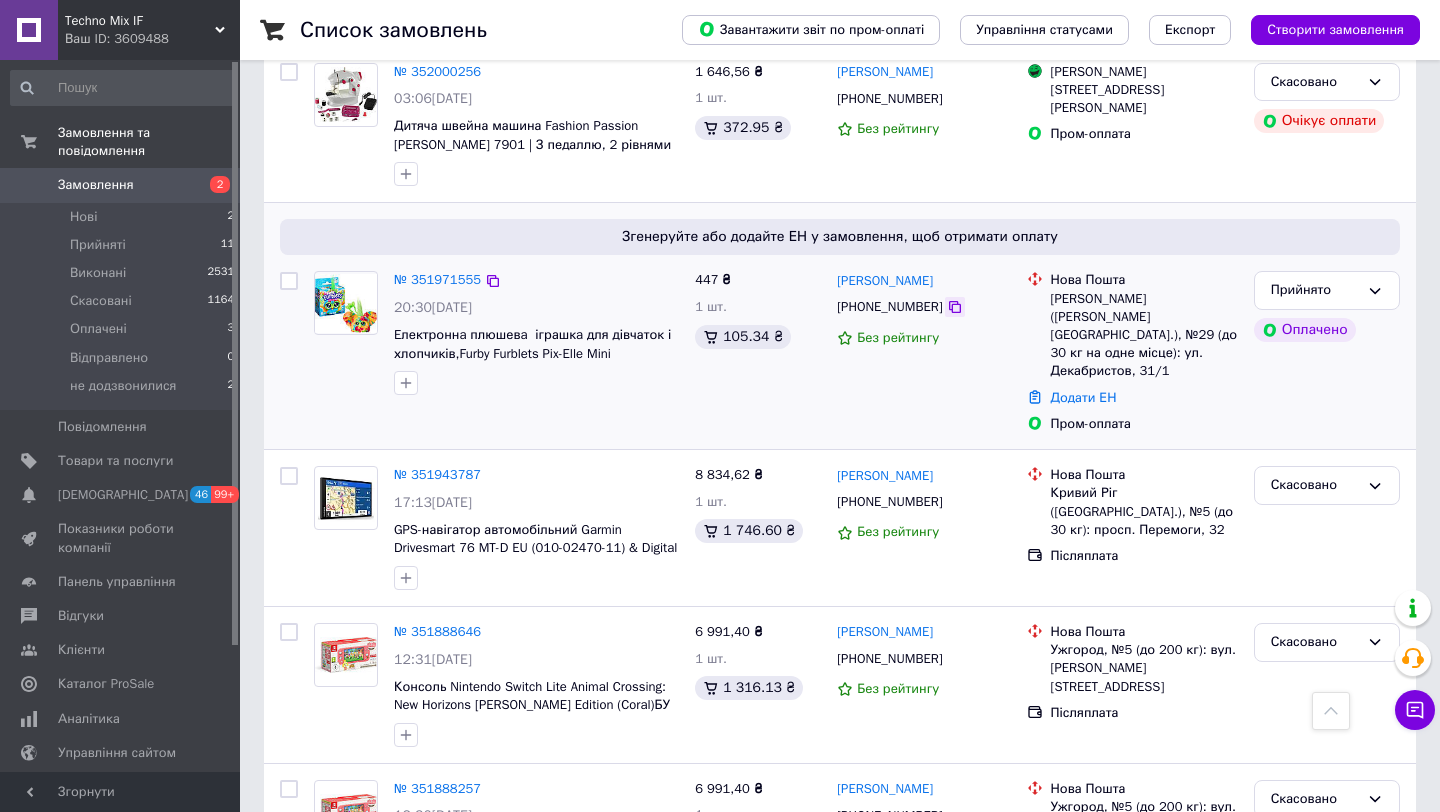 click 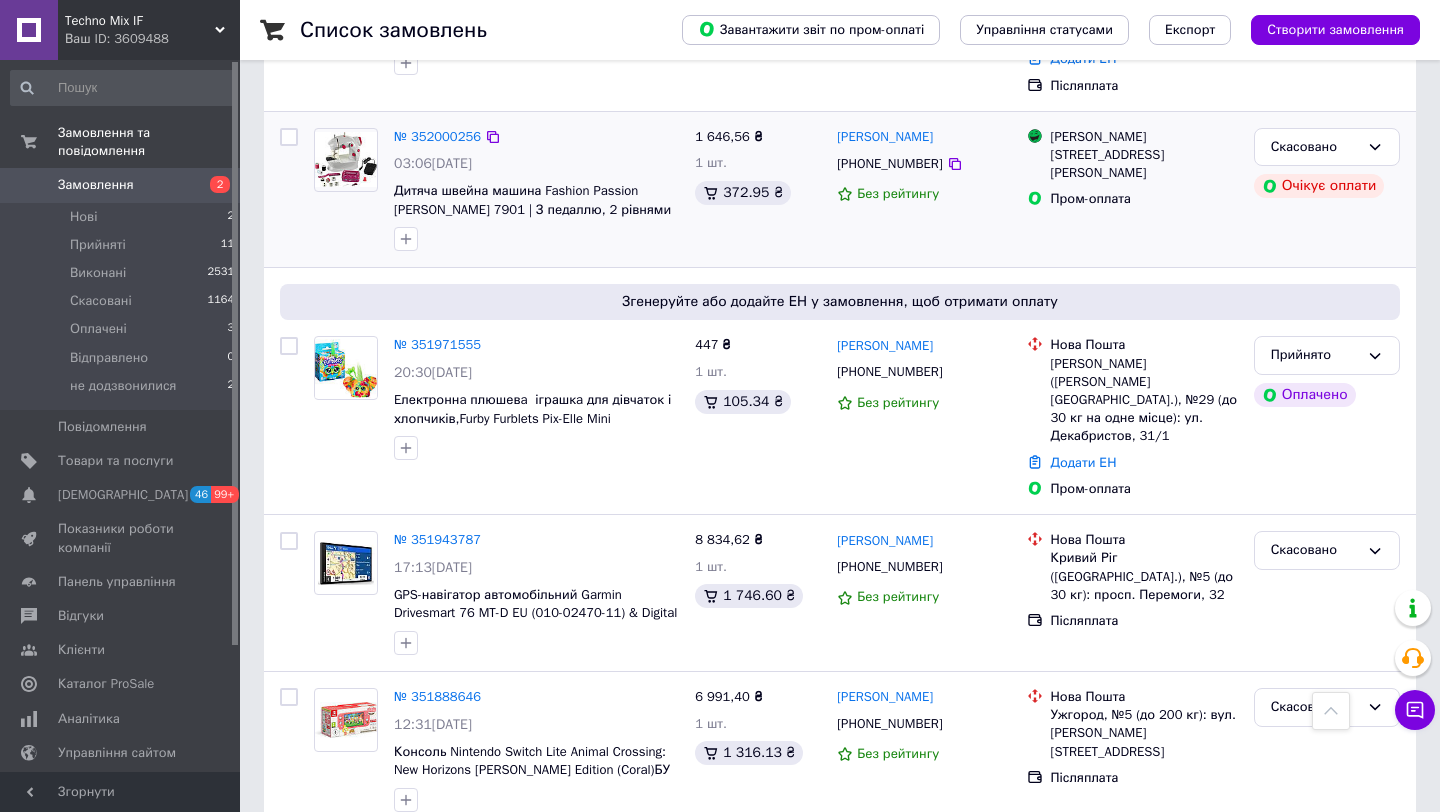 scroll, scrollTop: 736, scrollLeft: 0, axis: vertical 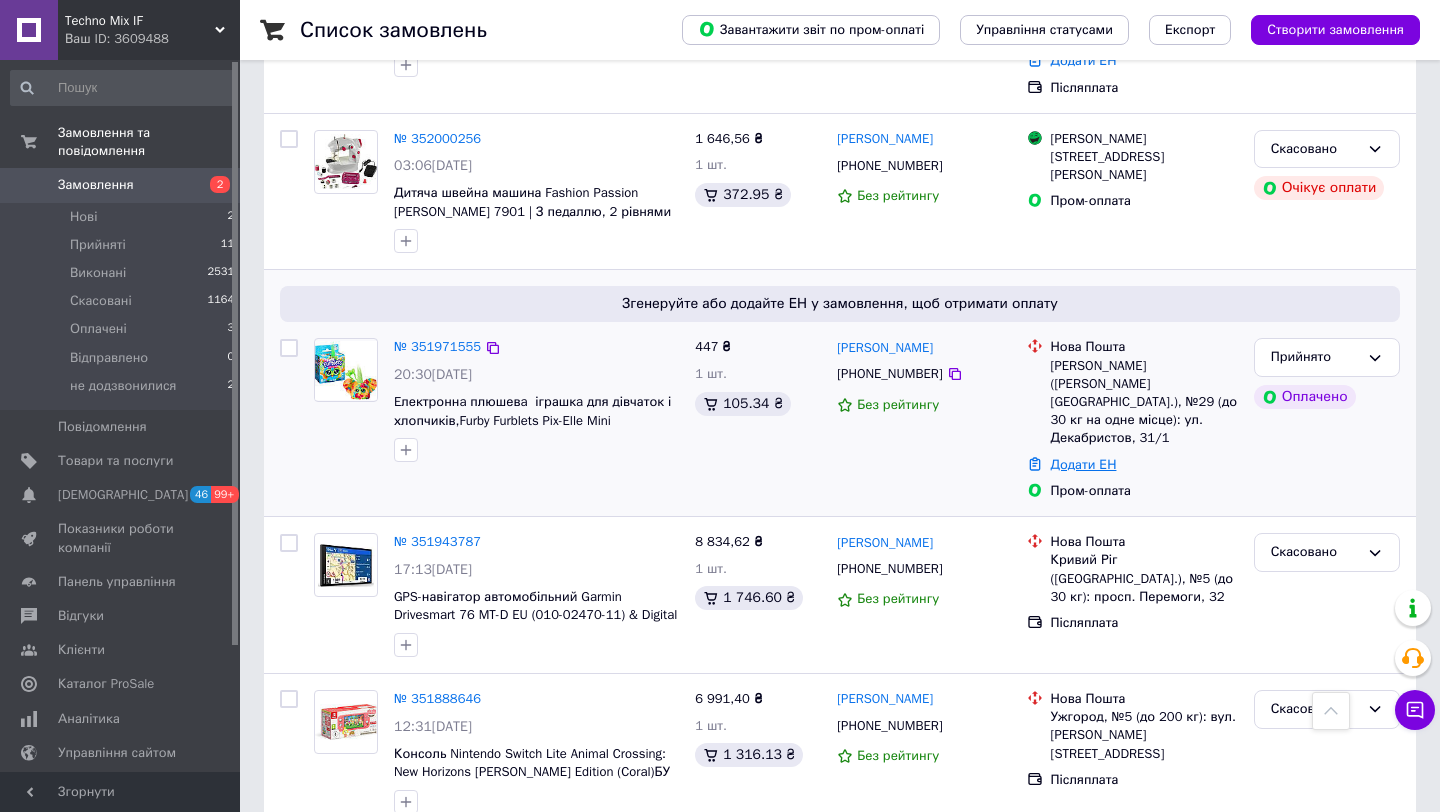 click on "Додати ЕН" at bounding box center (1084, 464) 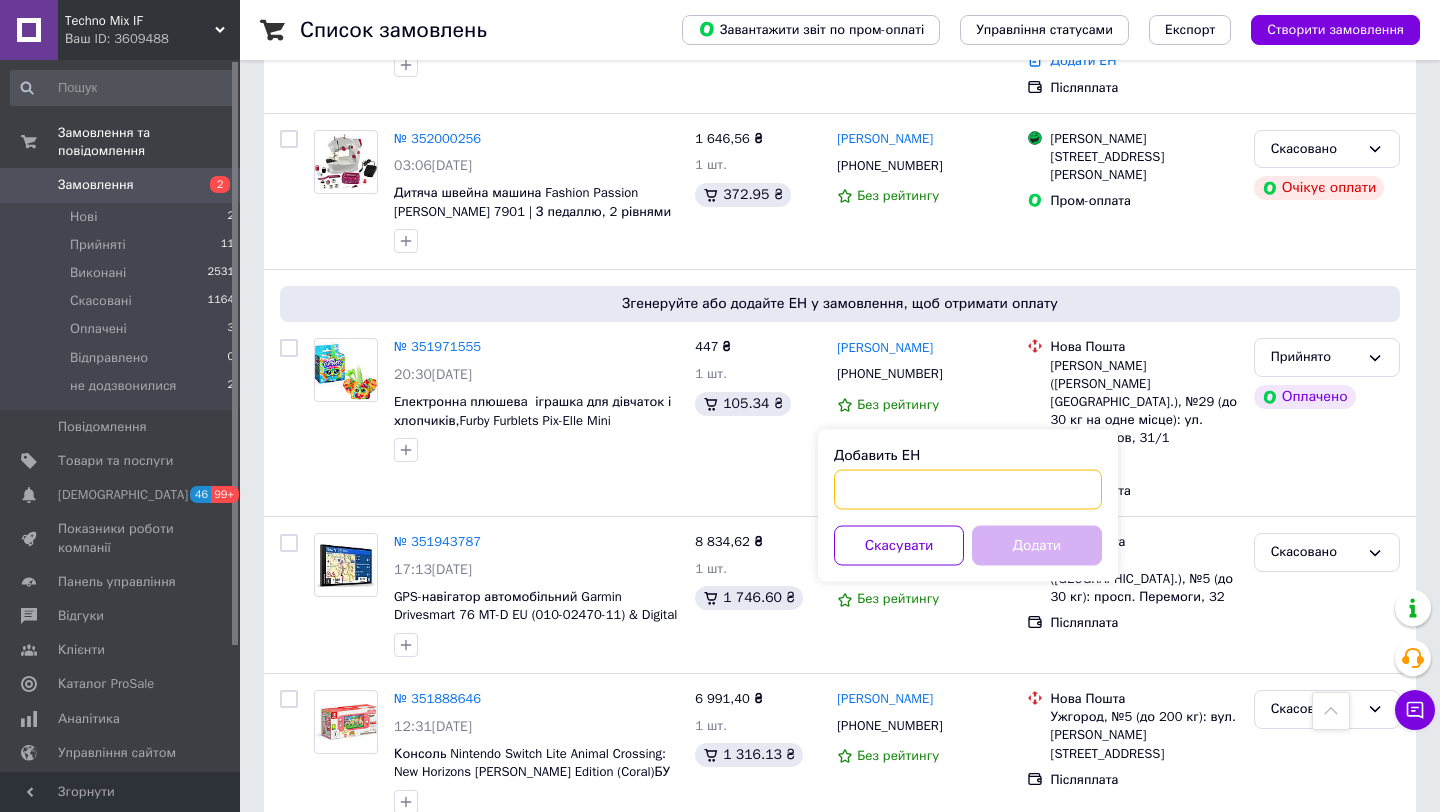 click on "Добавить ЕН" at bounding box center [968, 490] 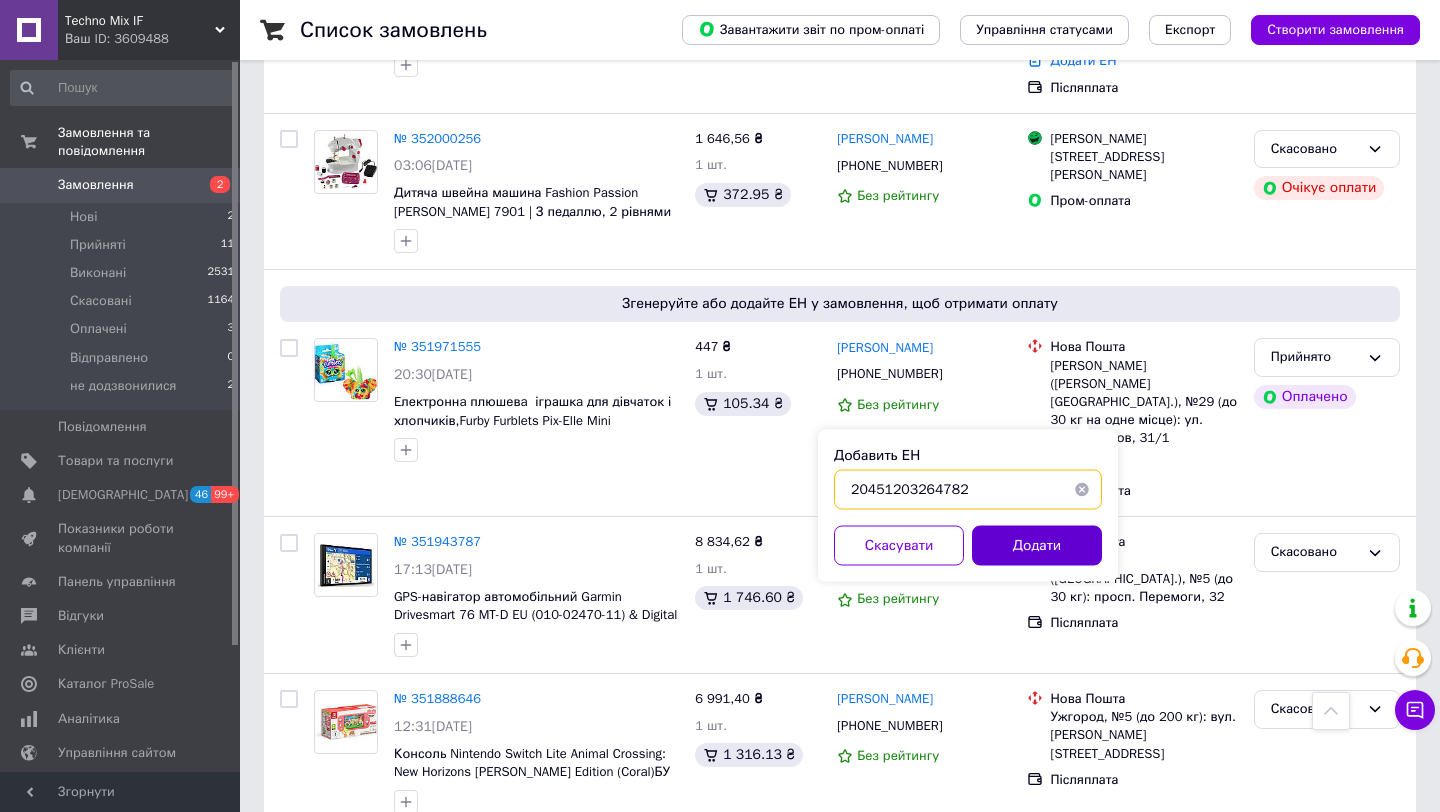 type on "20451203264782" 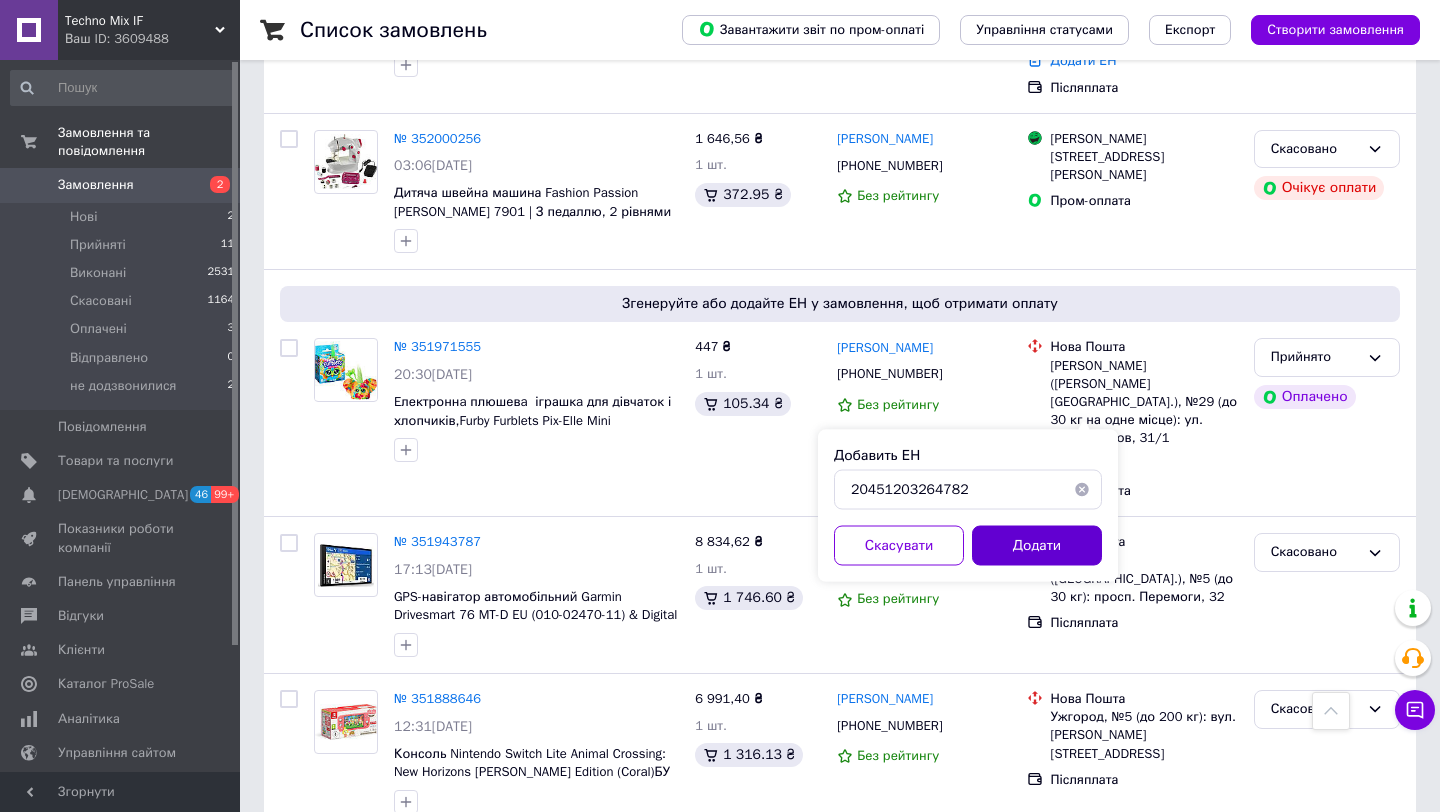 click on "Додати" at bounding box center [1037, 546] 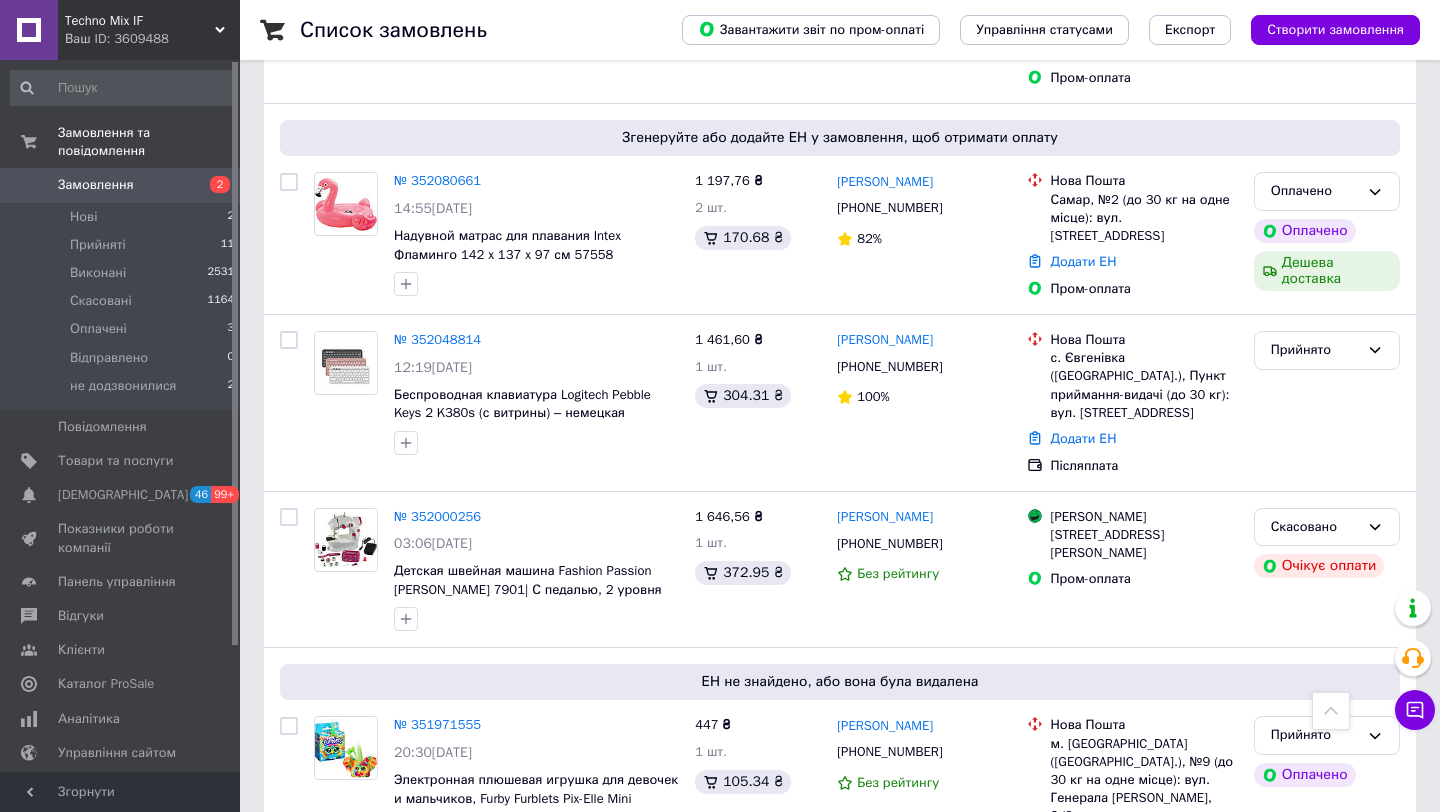 scroll, scrollTop: 332, scrollLeft: 0, axis: vertical 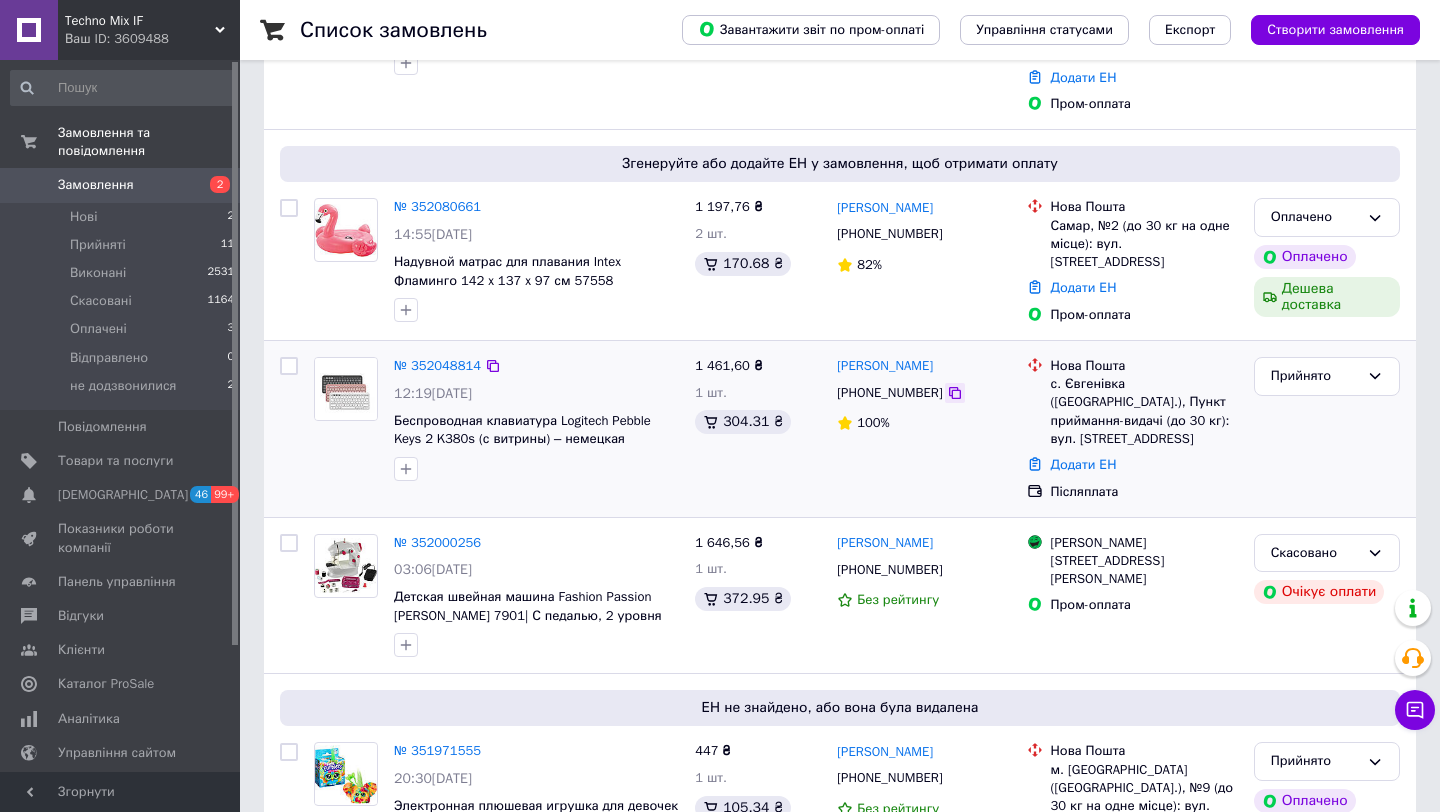 click 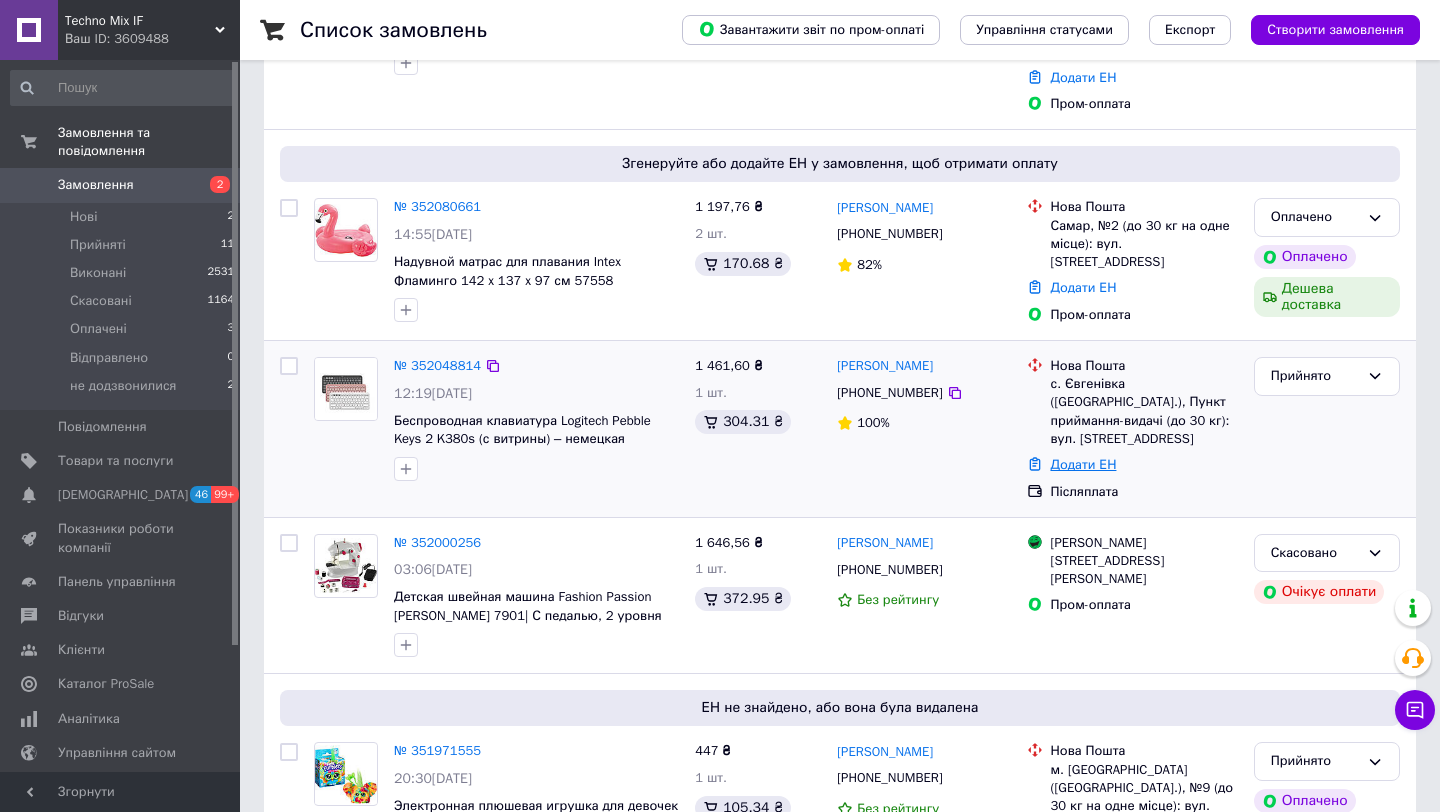 click on "Додати ЕН" at bounding box center (1084, 464) 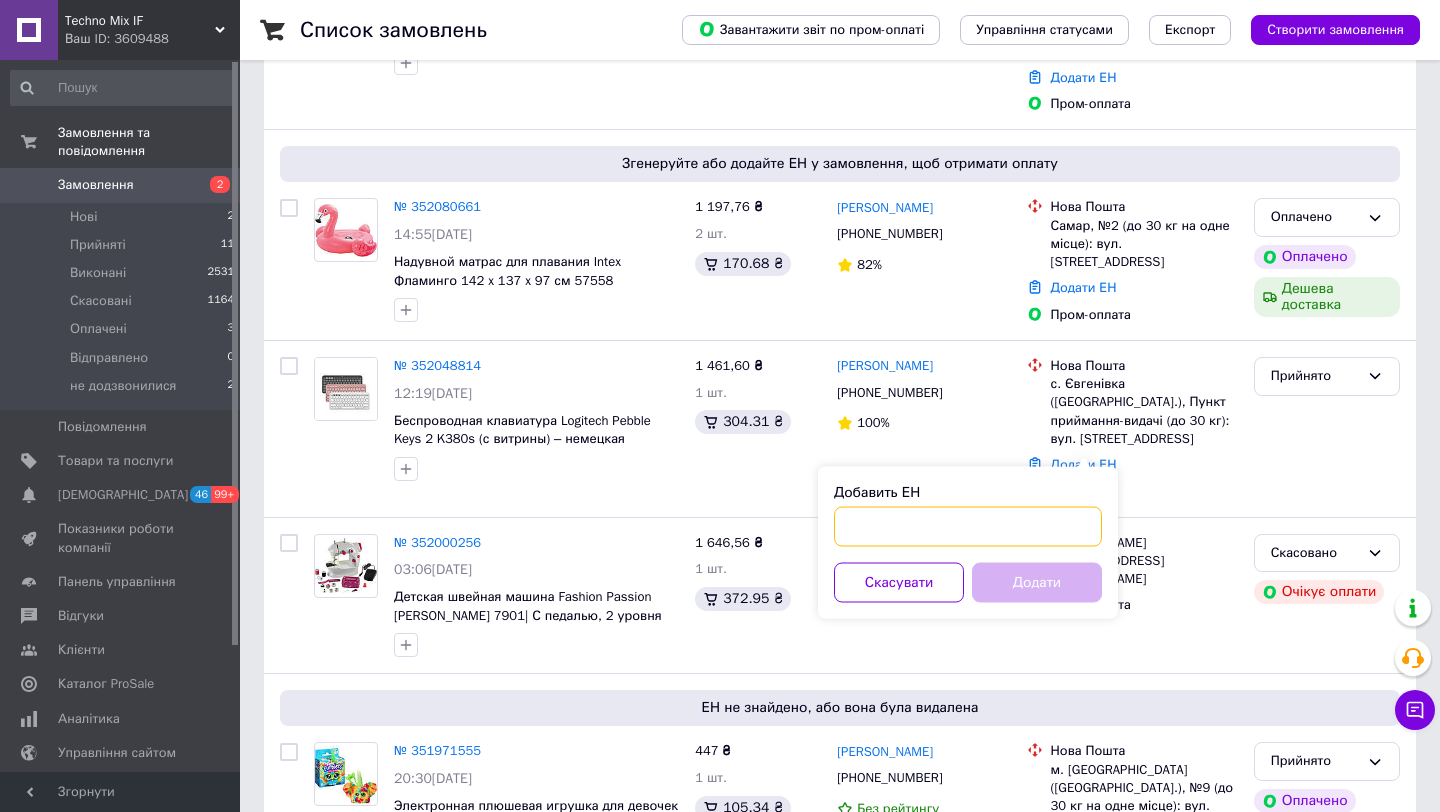 click on "Добавить ЕН" at bounding box center [968, 527] 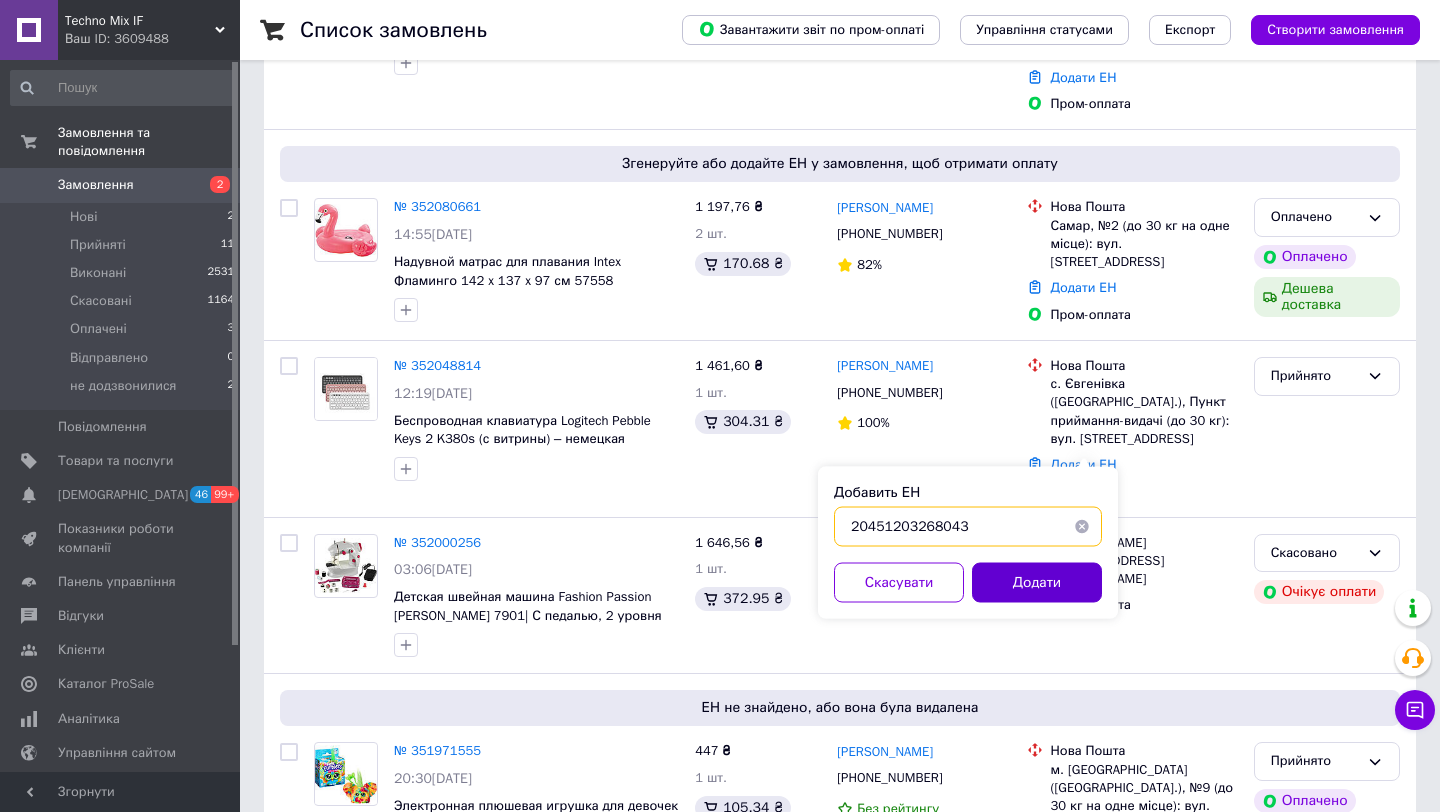 type on "20451203268043" 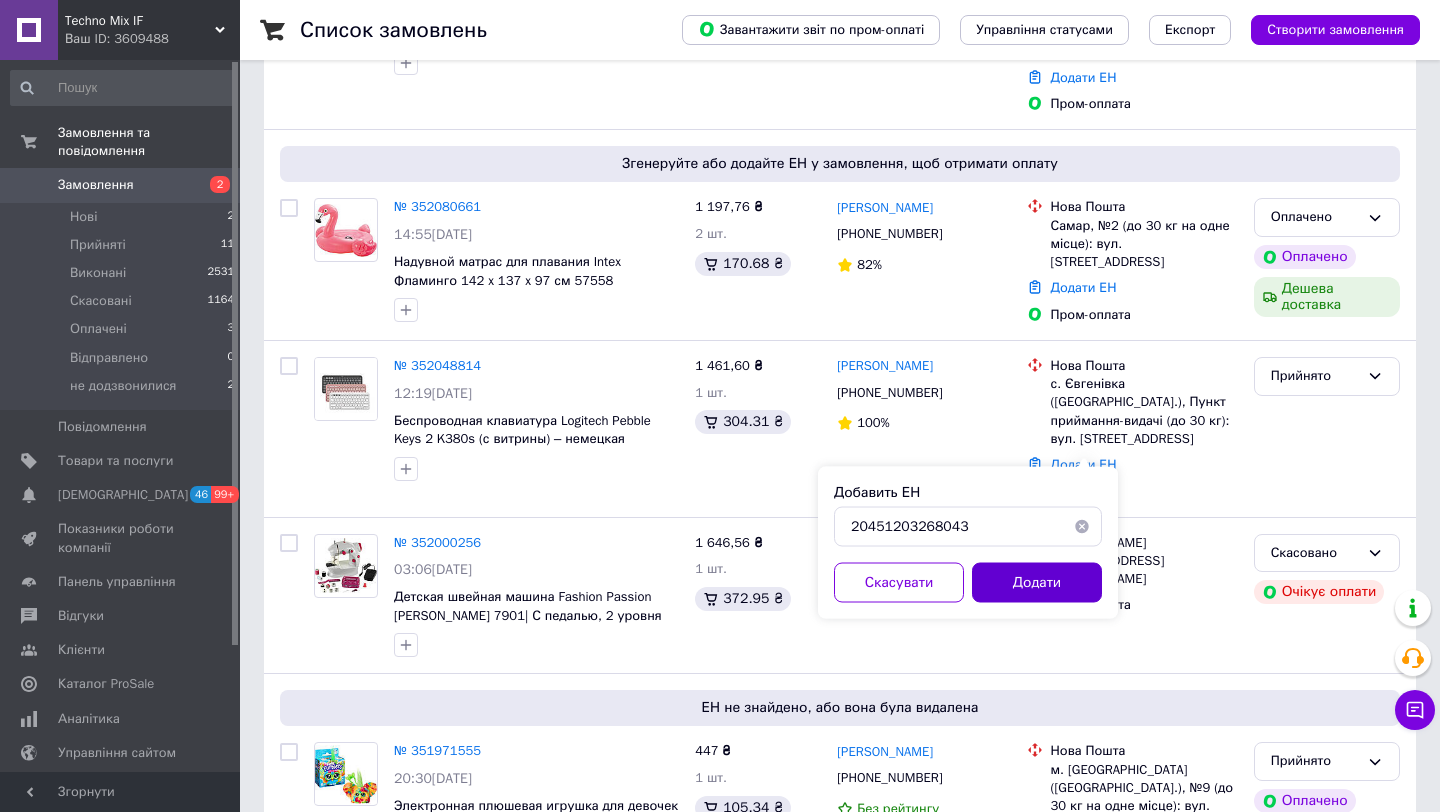 click on "Додати" at bounding box center (1037, 583) 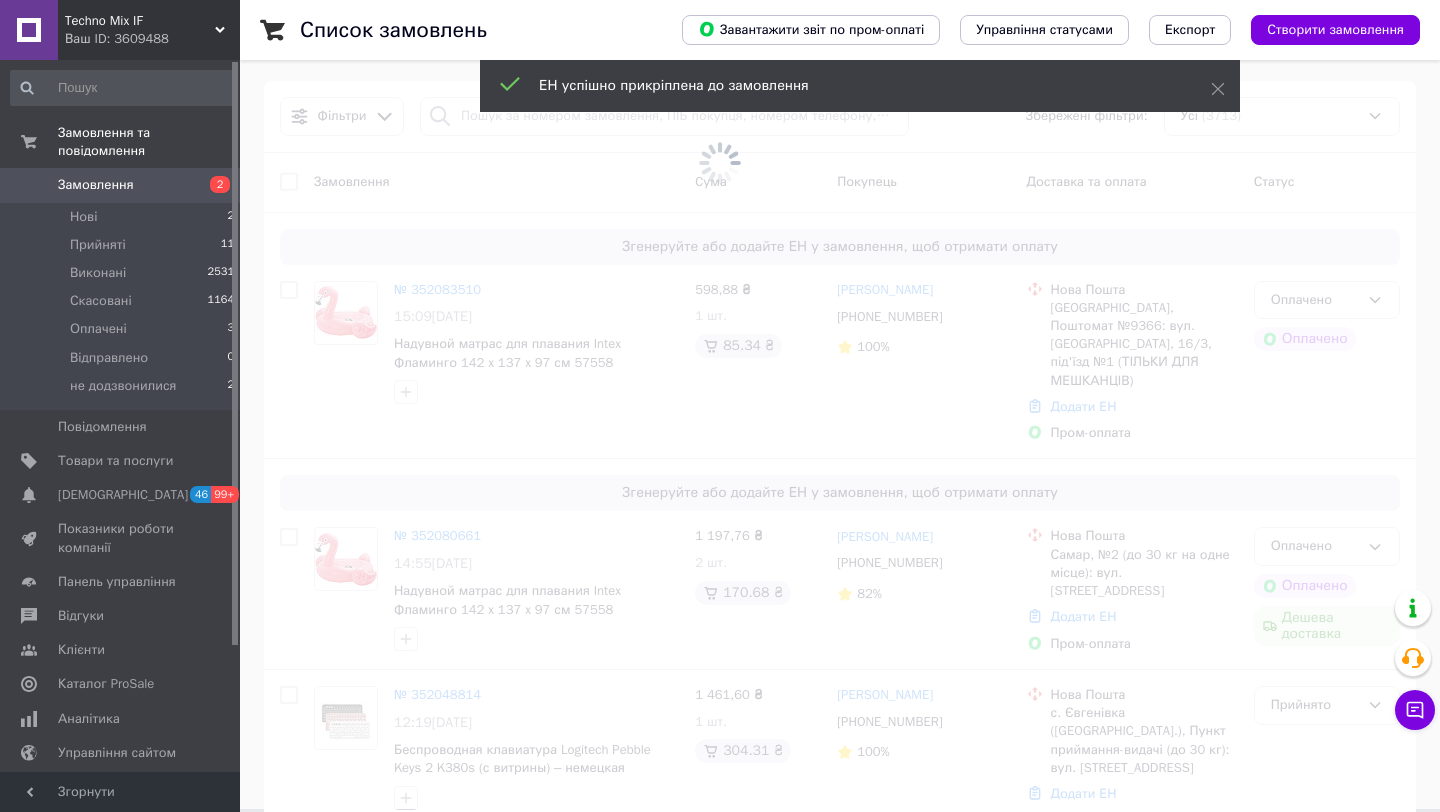 scroll, scrollTop: 0, scrollLeft: 0, axis: both 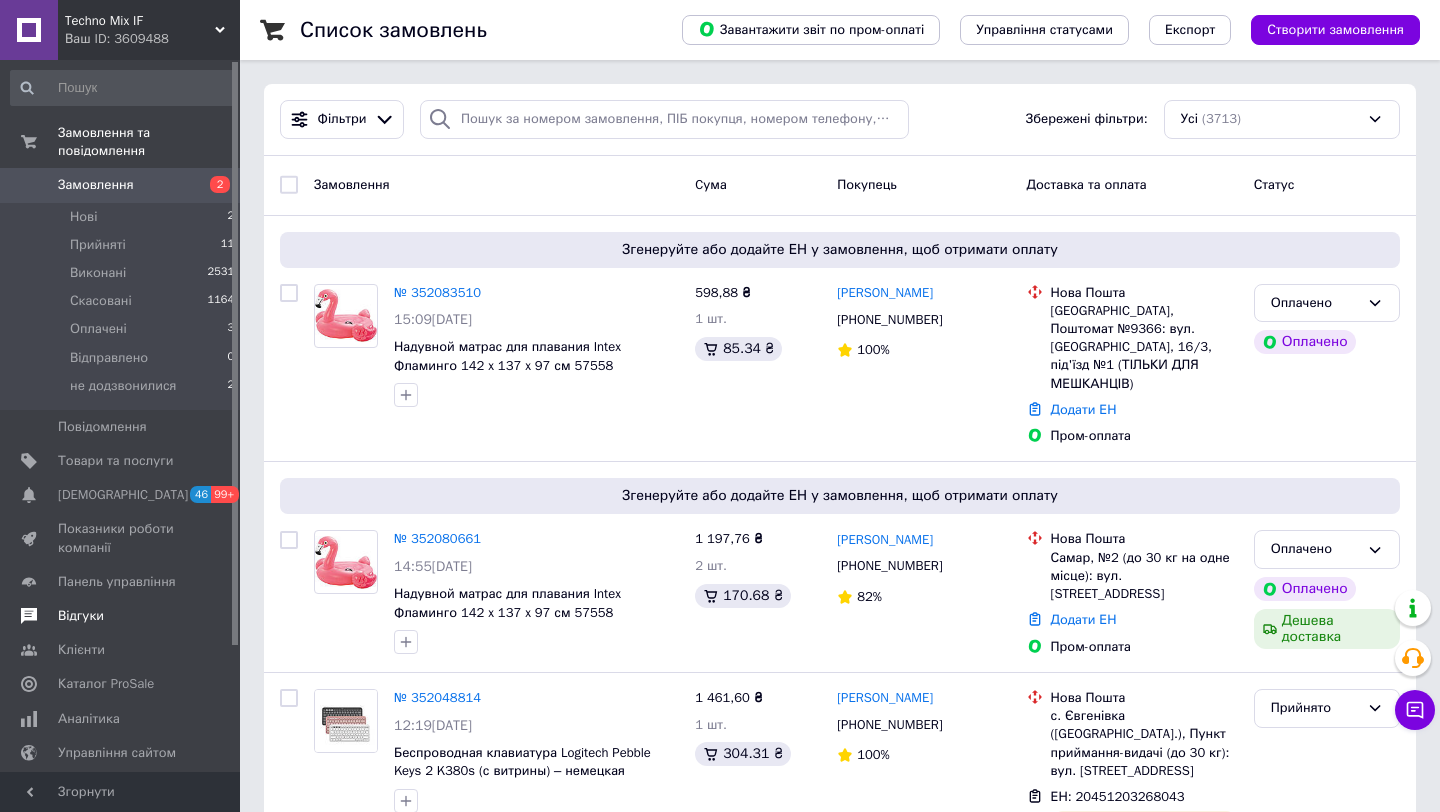 click on "Відгуки" at bounding box center [81, 616] 